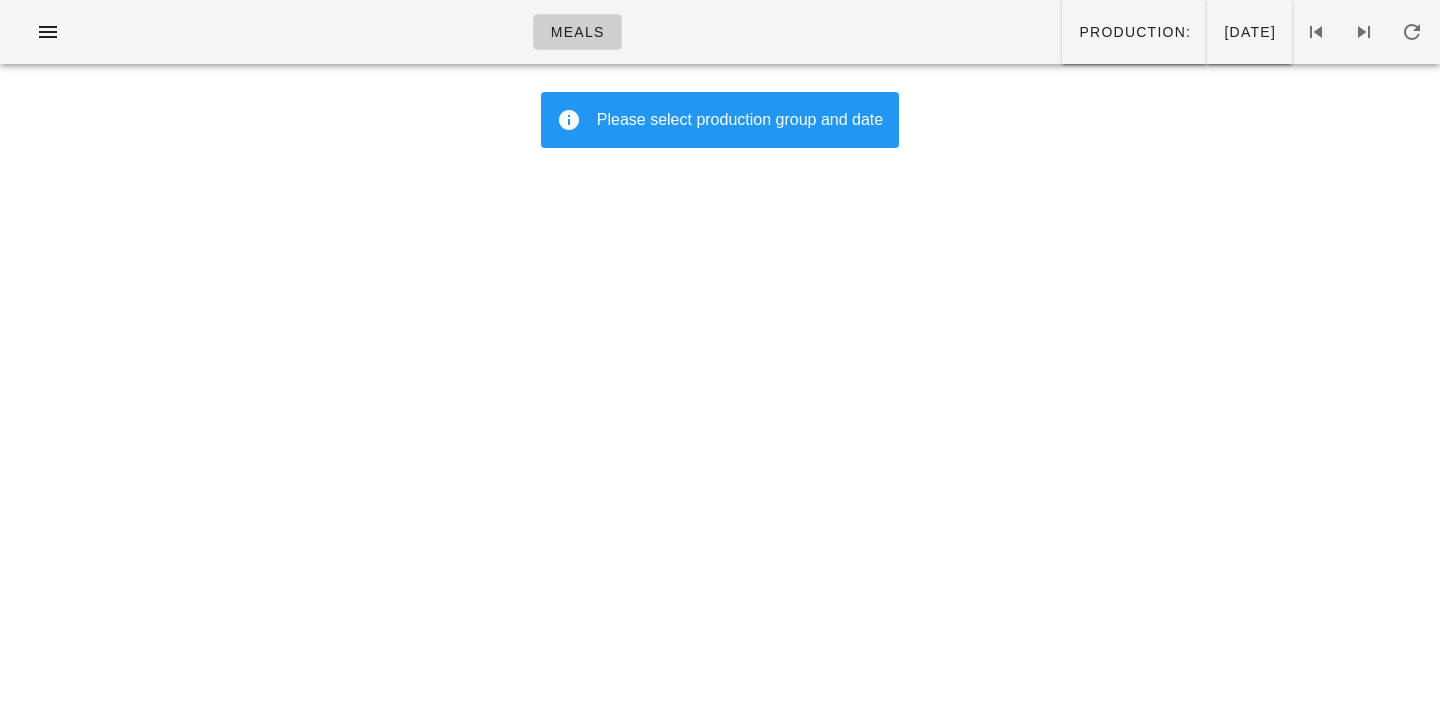 scroll, scrollTop: 0, scrollLeft: 0, axis: both 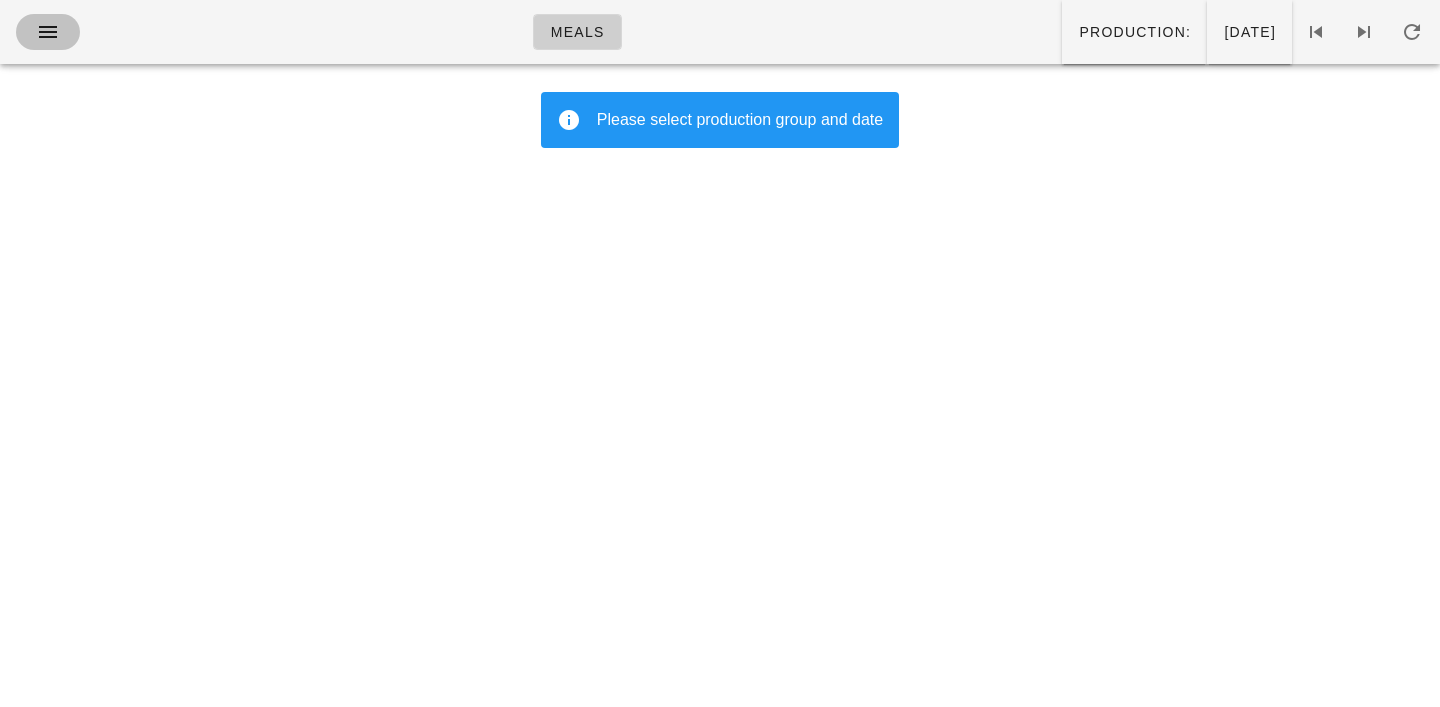 click at bounding box center [48, 32] 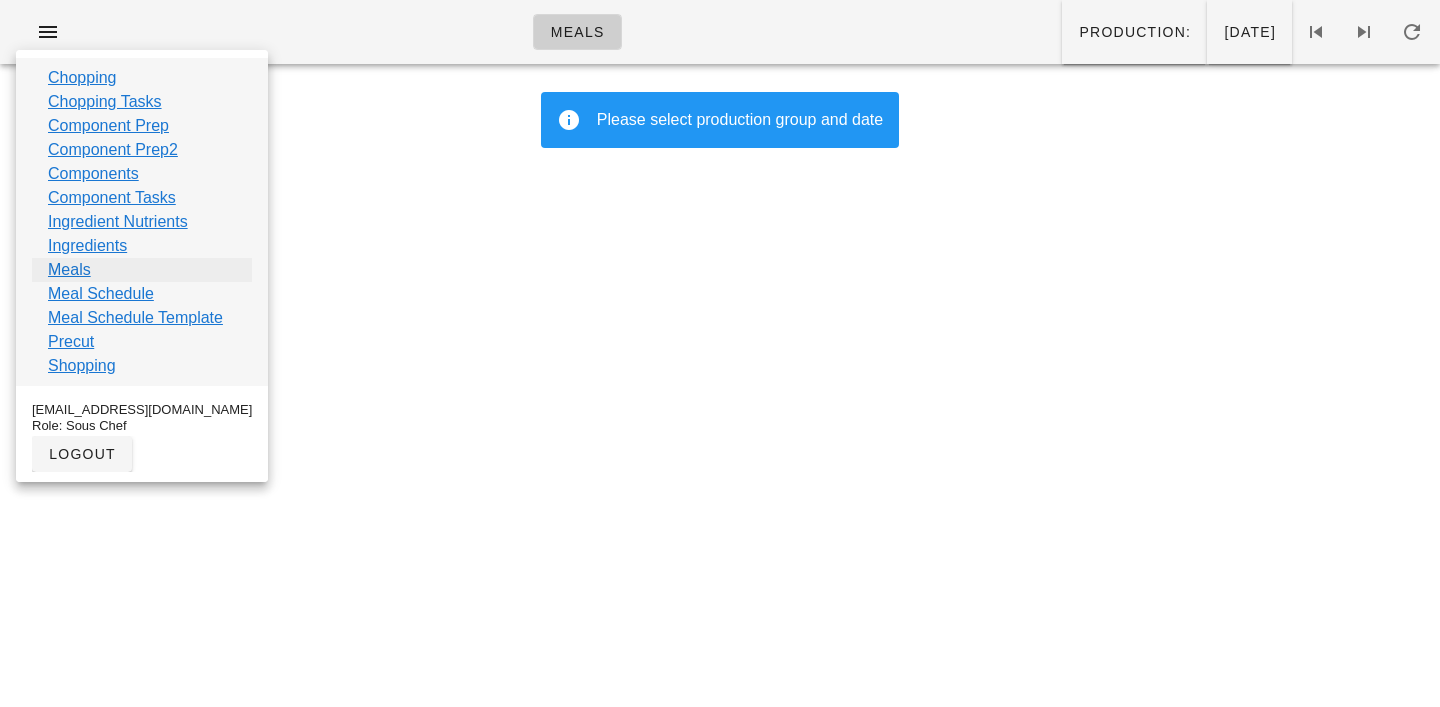 click on "Meals" at bounding box center [69, 270] 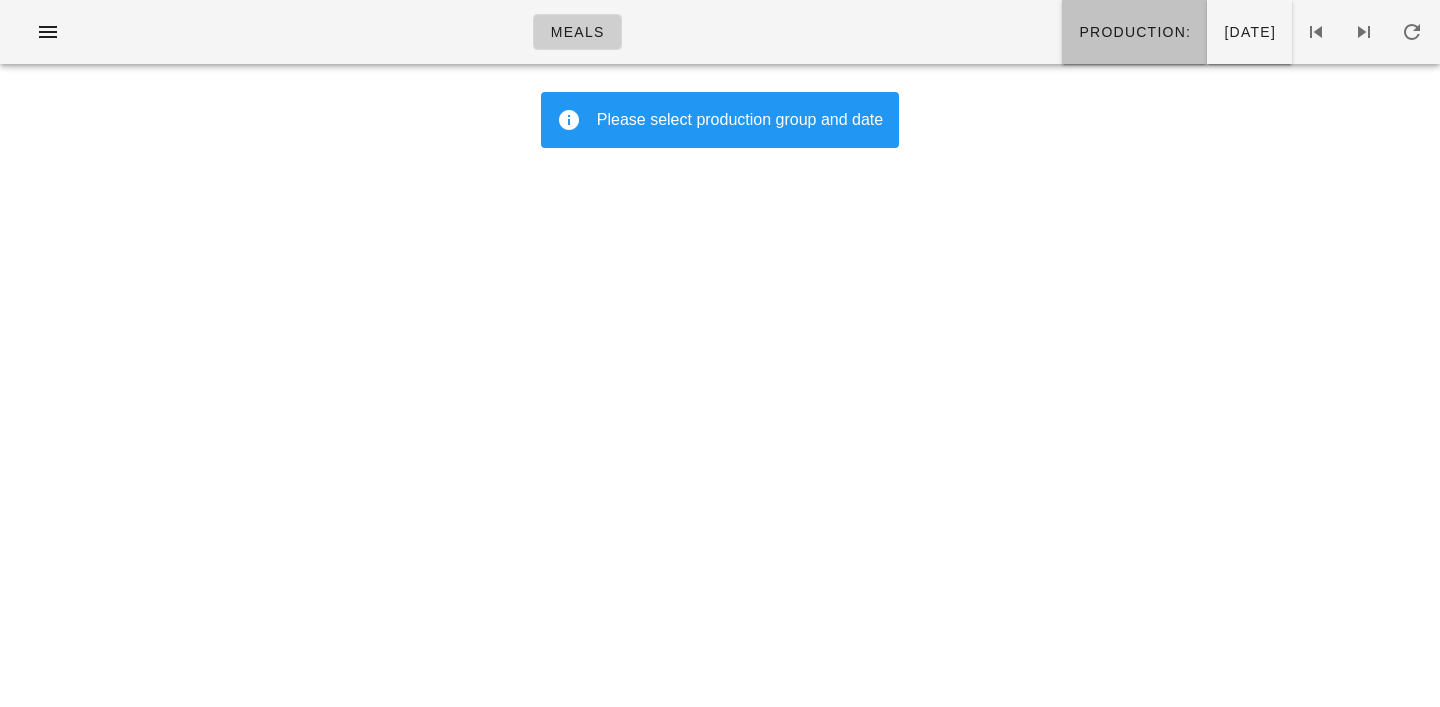 click on "Production:" at bounding box center [1134, 32] 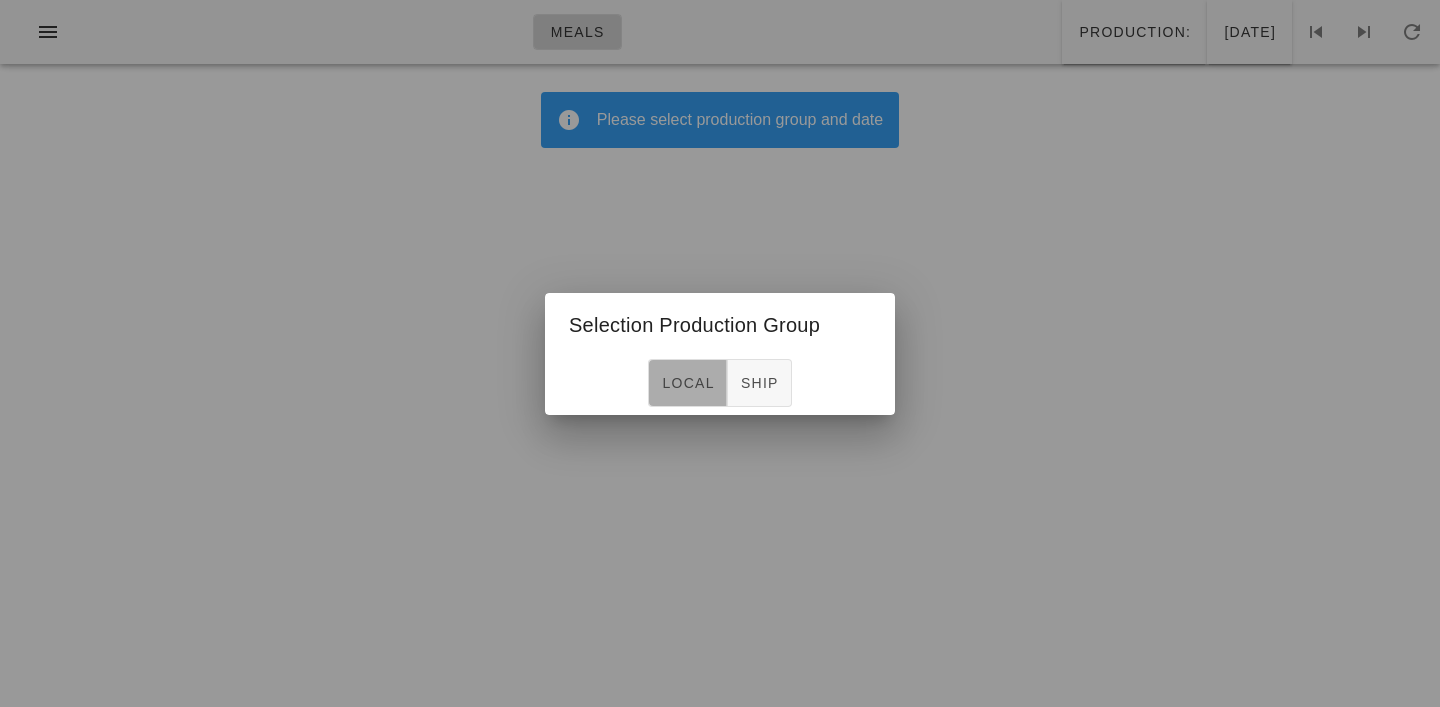 click on "local" at bounding box center (687, 383) 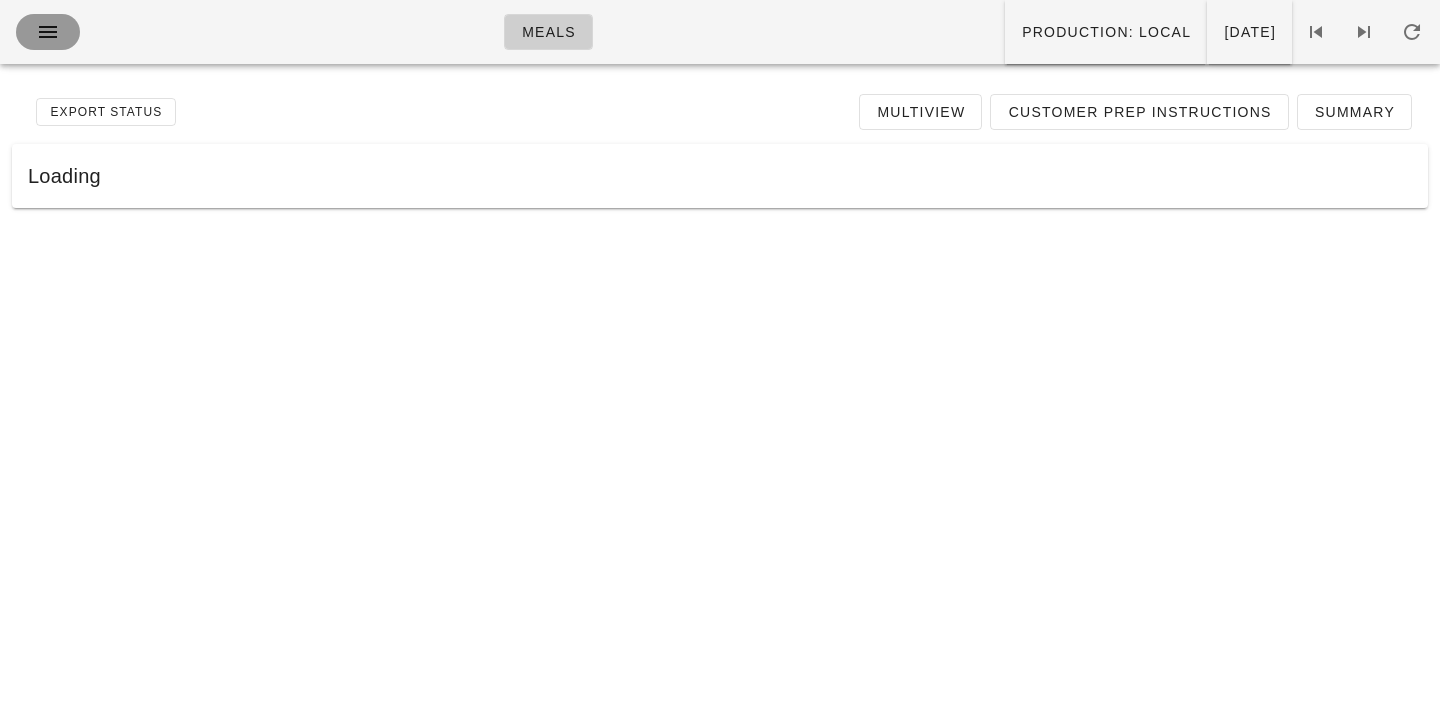 click at bounding box center [48, 32] 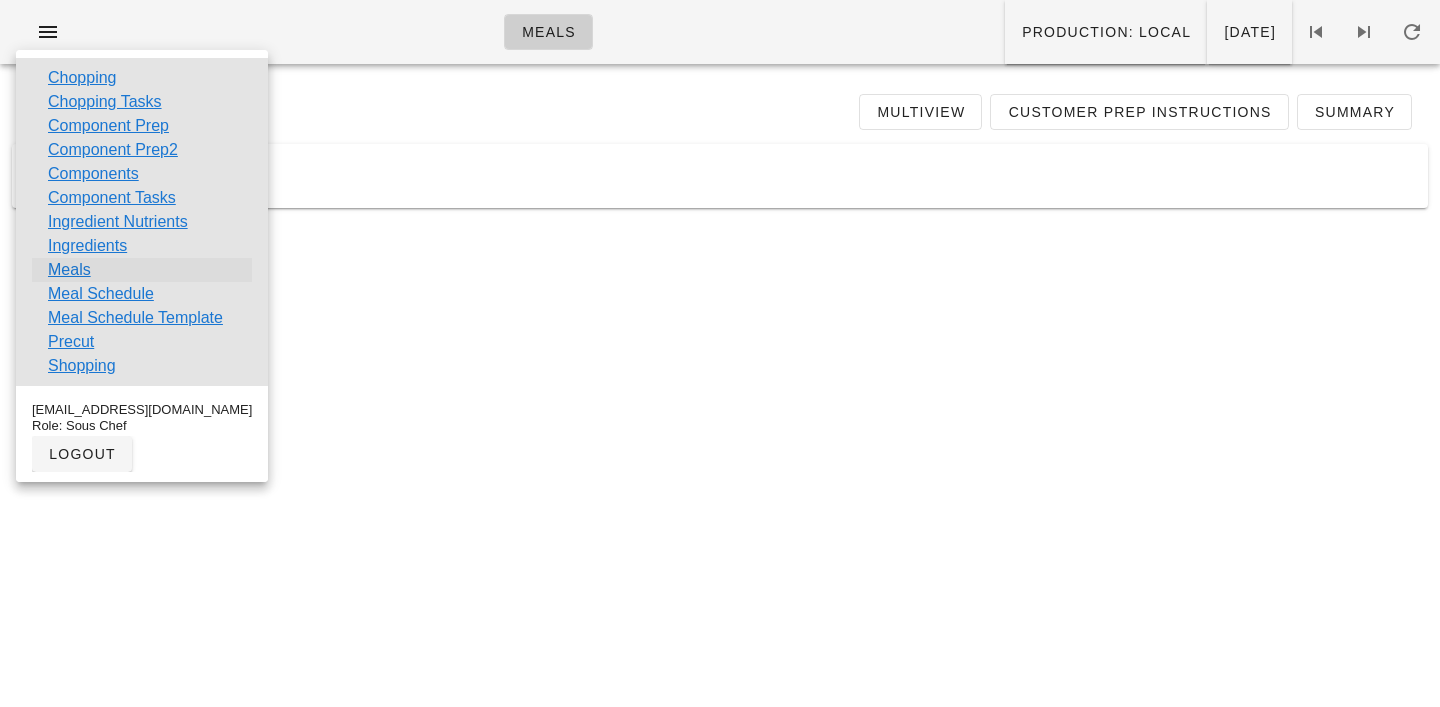 click on "Meals" at bounding box center (69, 270) 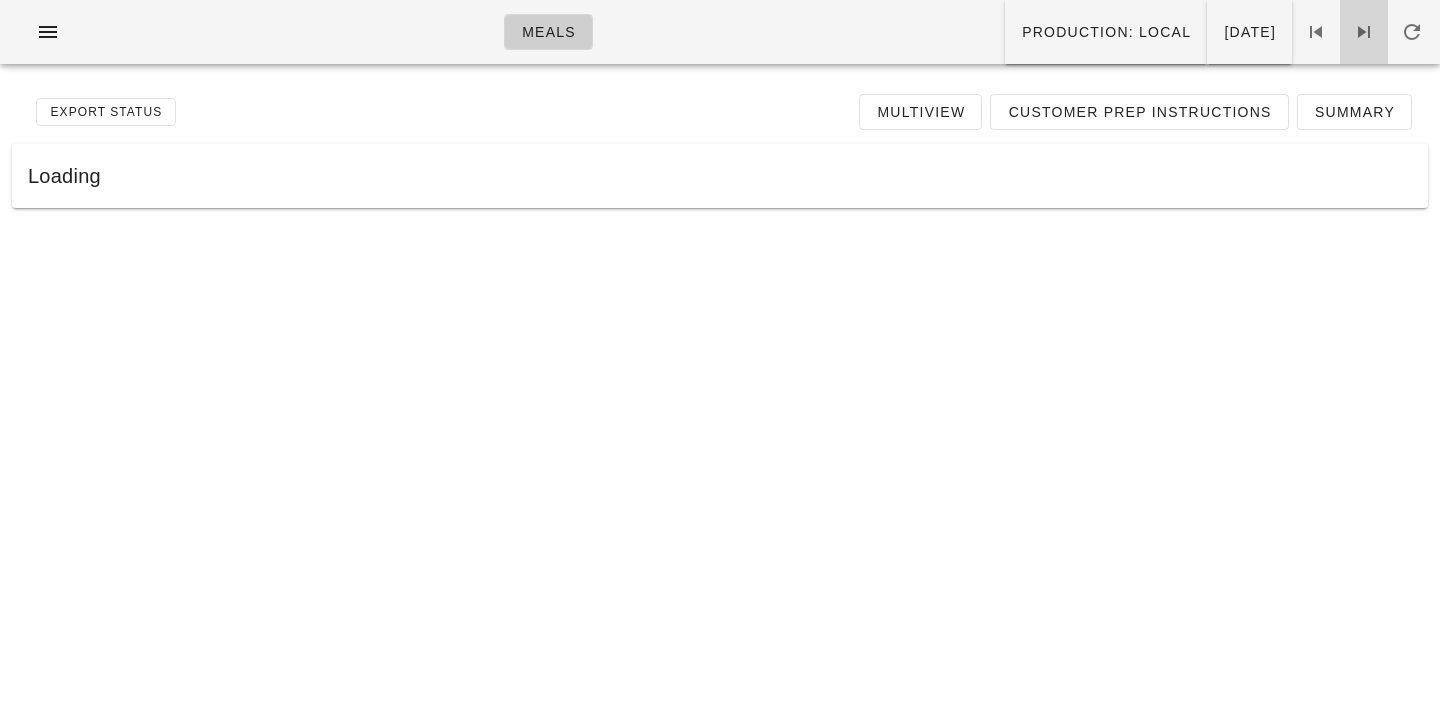 click at bounding box center (1364, 32) 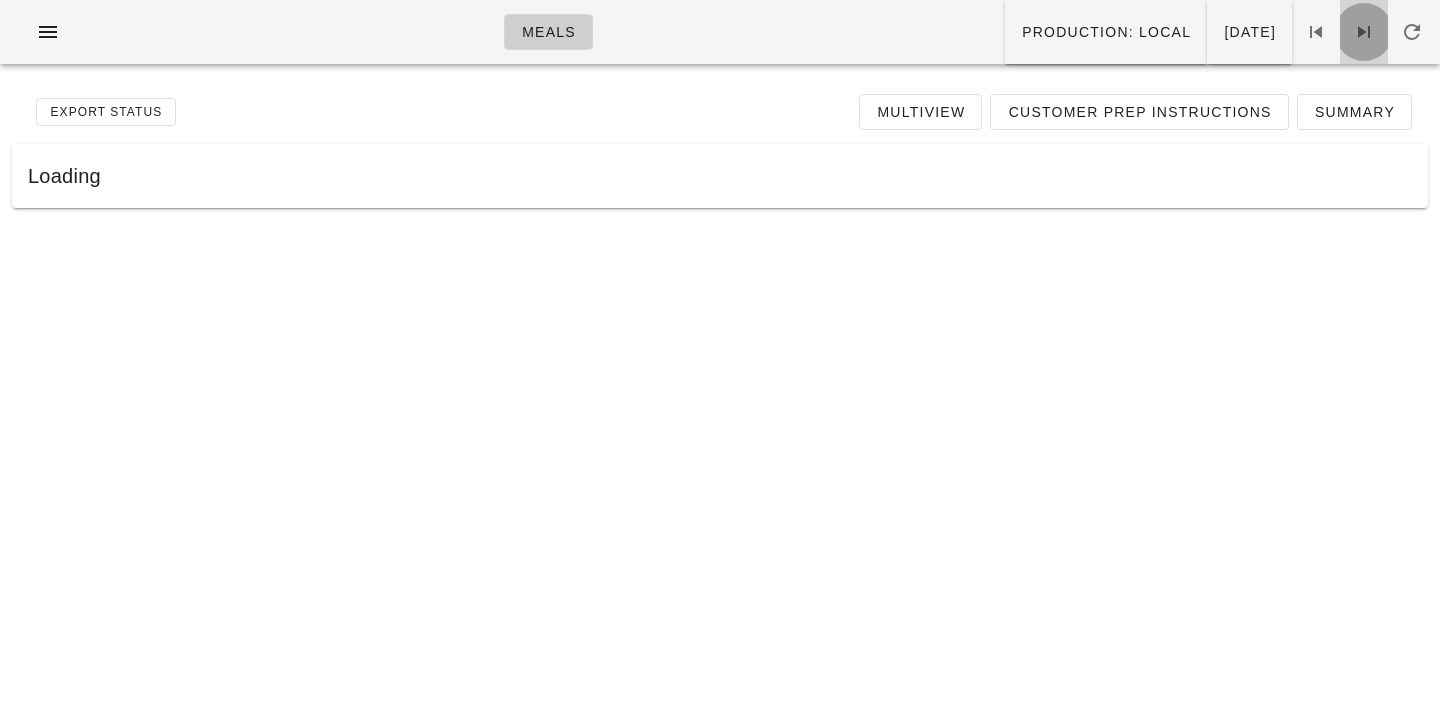 click at bounding box center (1364, 32) 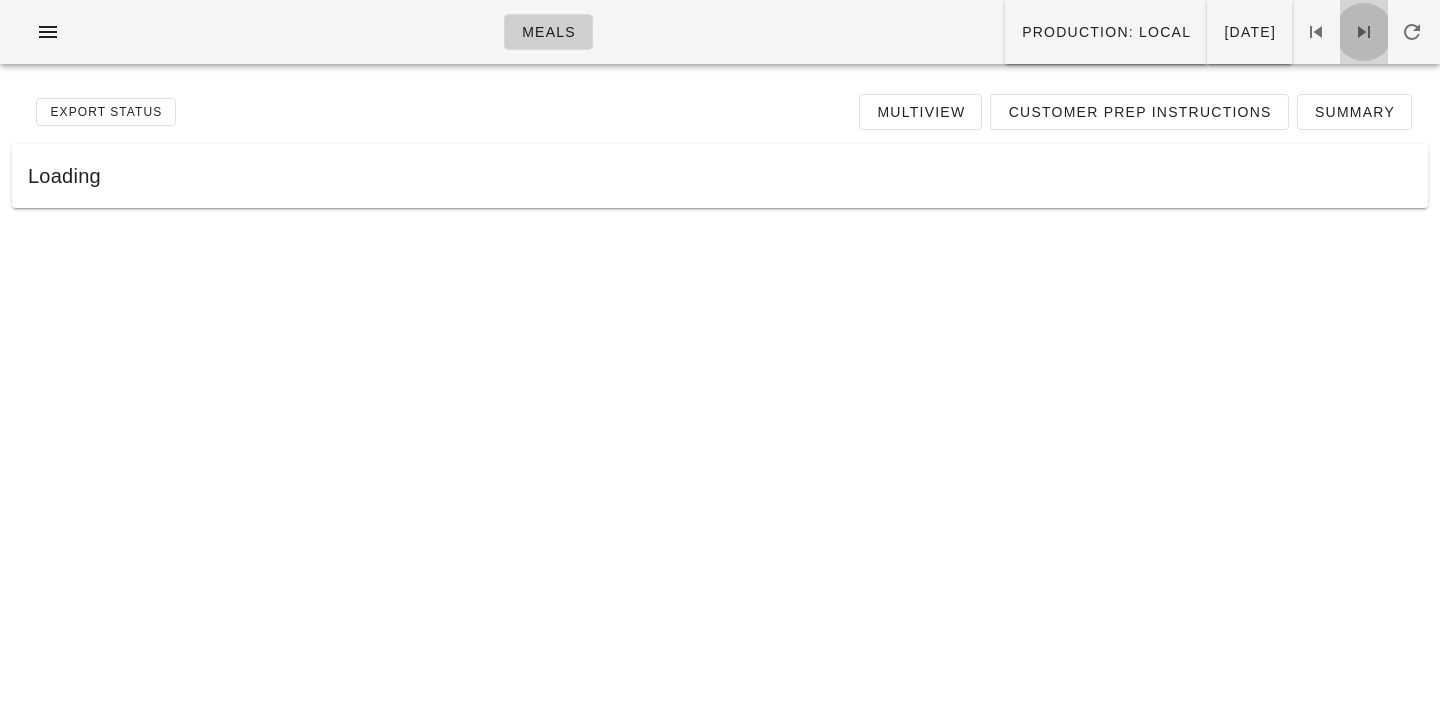click at bounding box center [1364, 32] 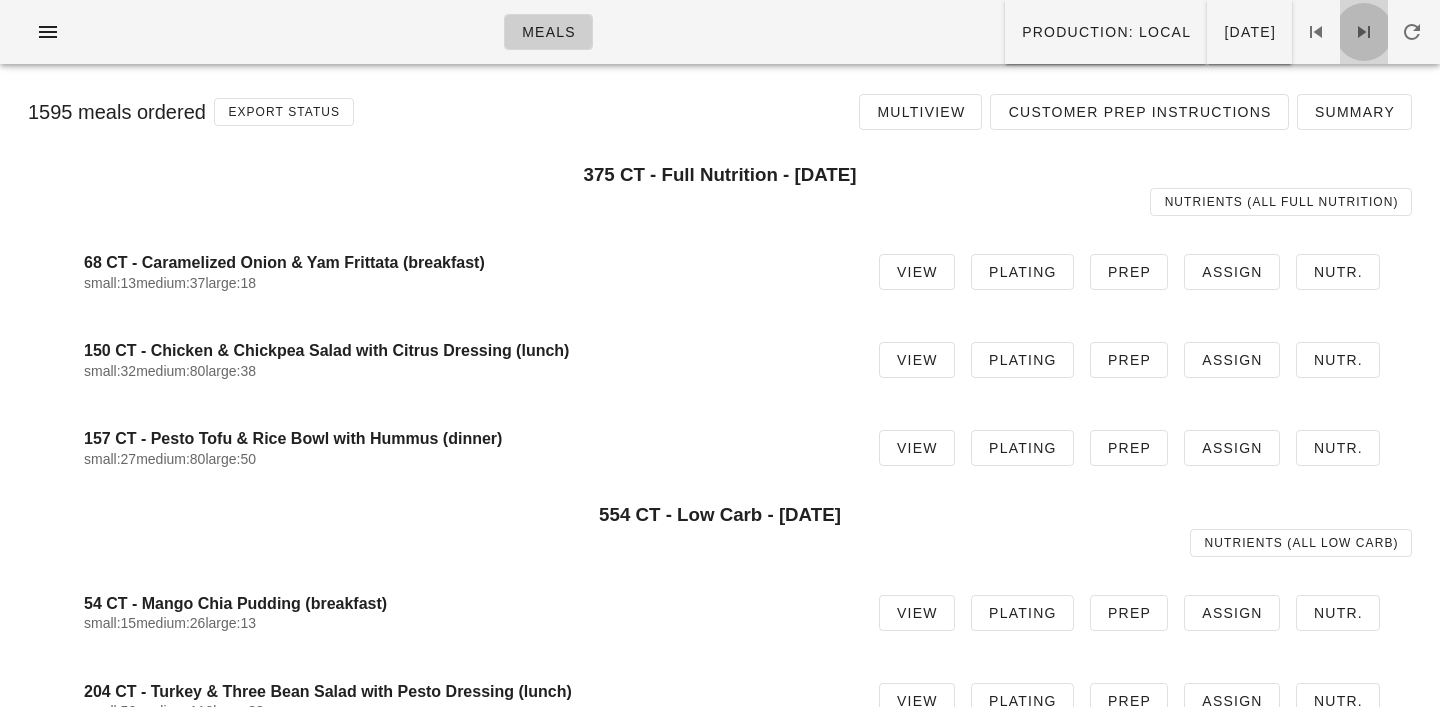 click at bounding box center [1364, 32] 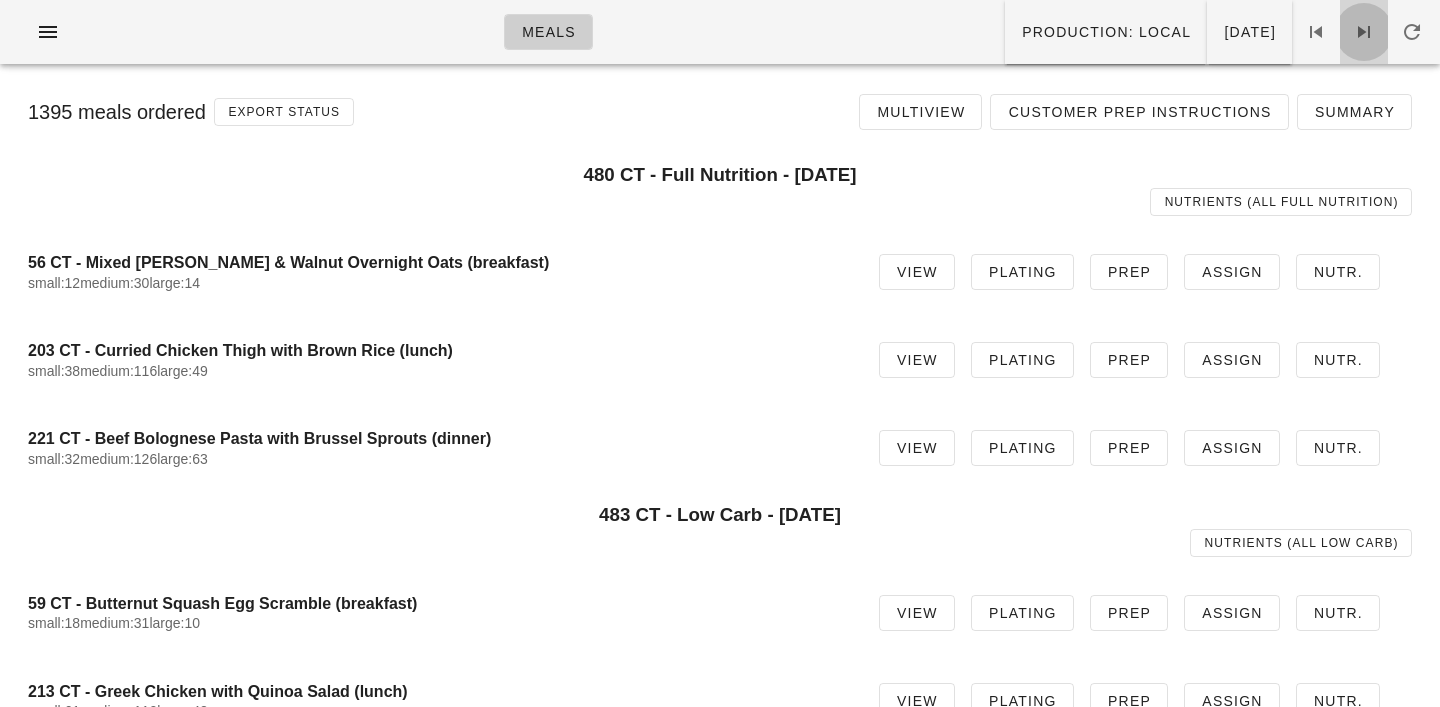 click at bounding box center [1364, 32] 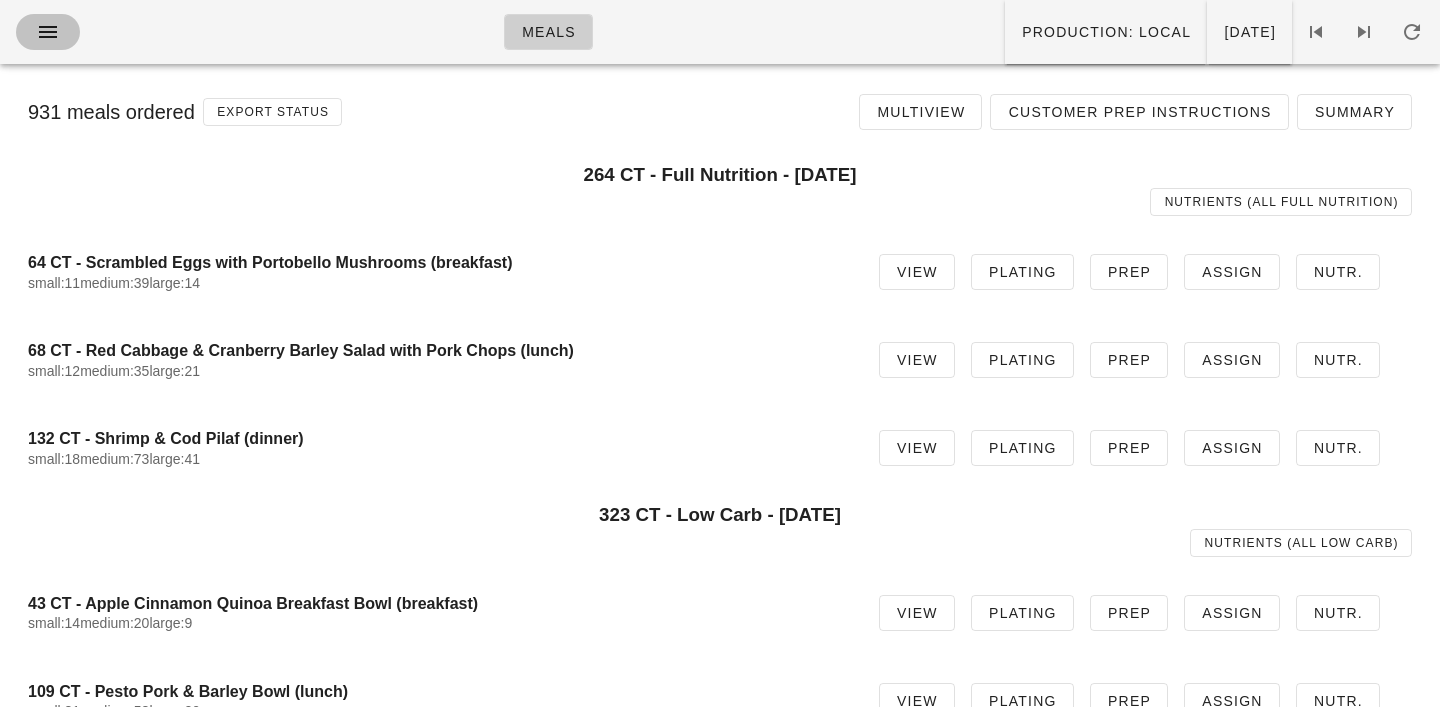 click at bounding box center (48, 32) 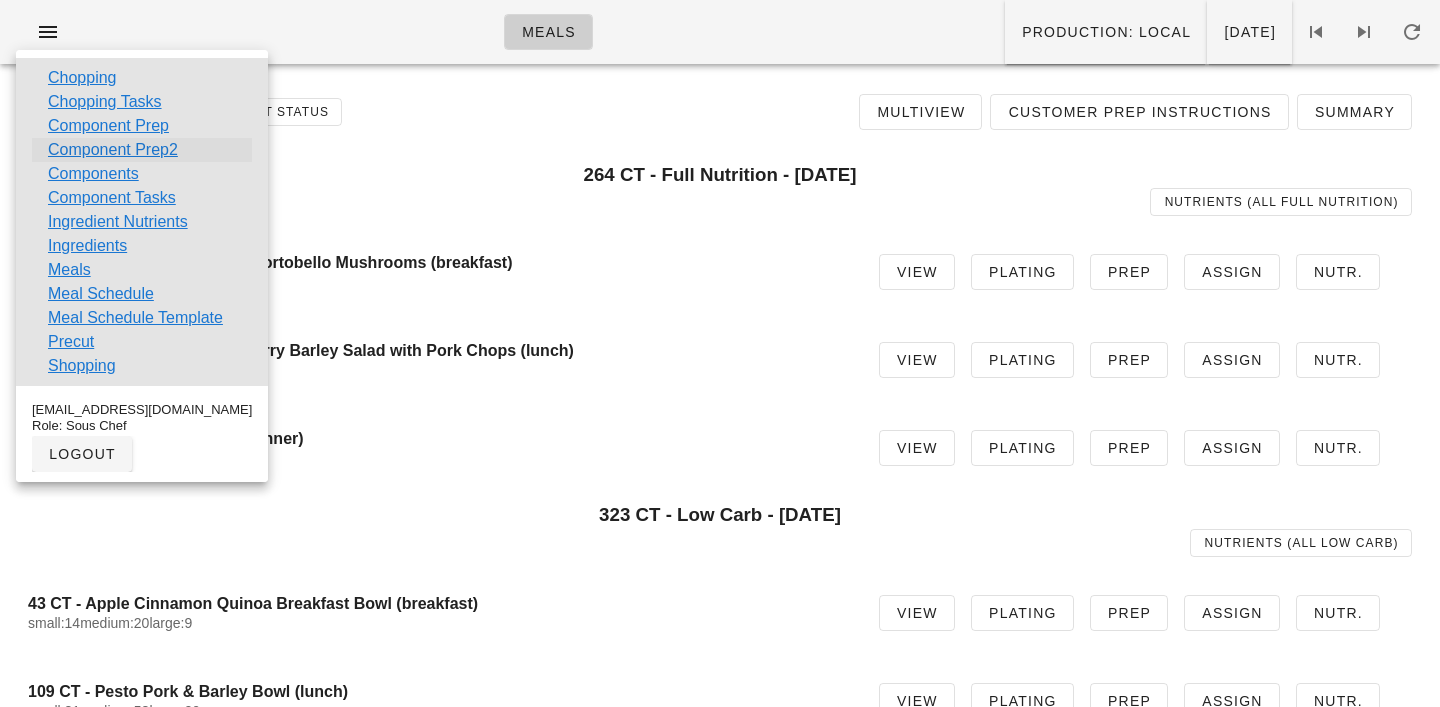 click on "Component Prep2" at bounding box center [113, 150] 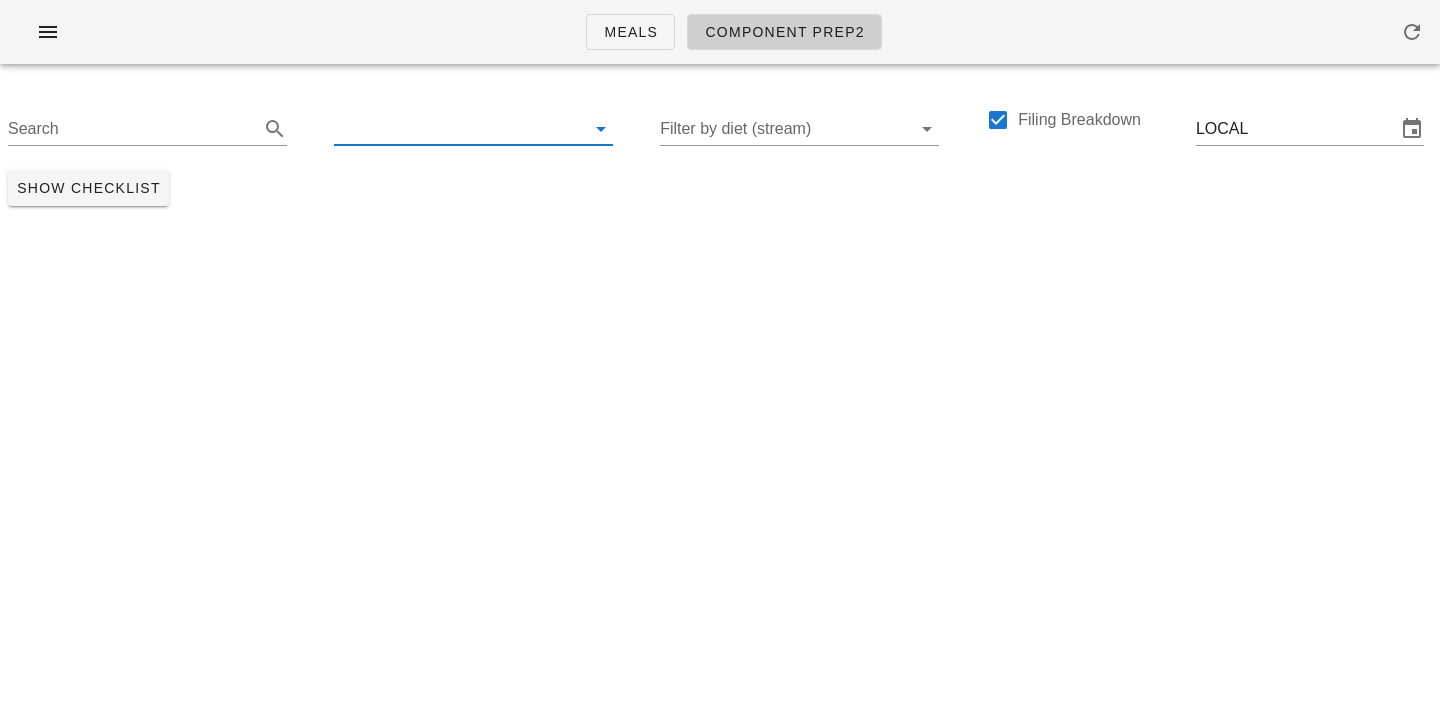 click at bounding box center [457, 129] 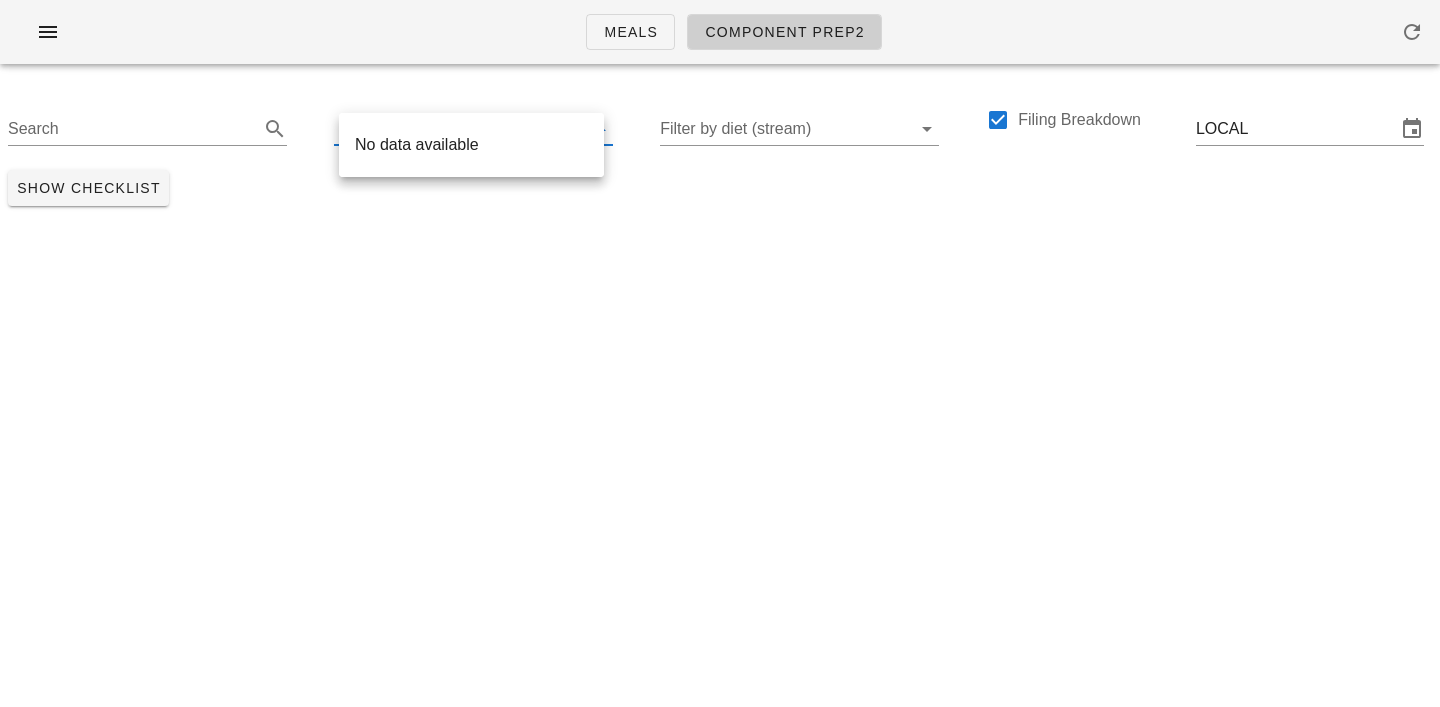 click at bounding box center (720, 230) 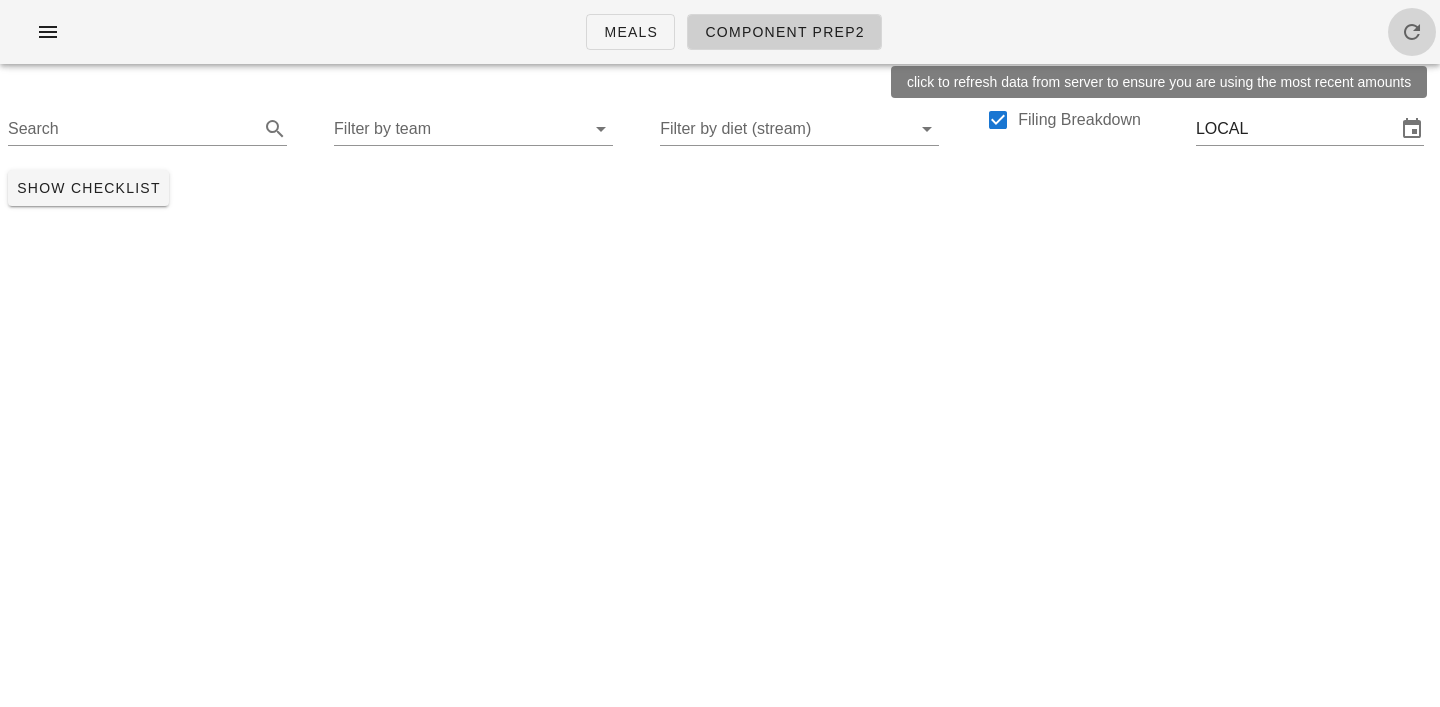 click at bounding box center (1412, 32) 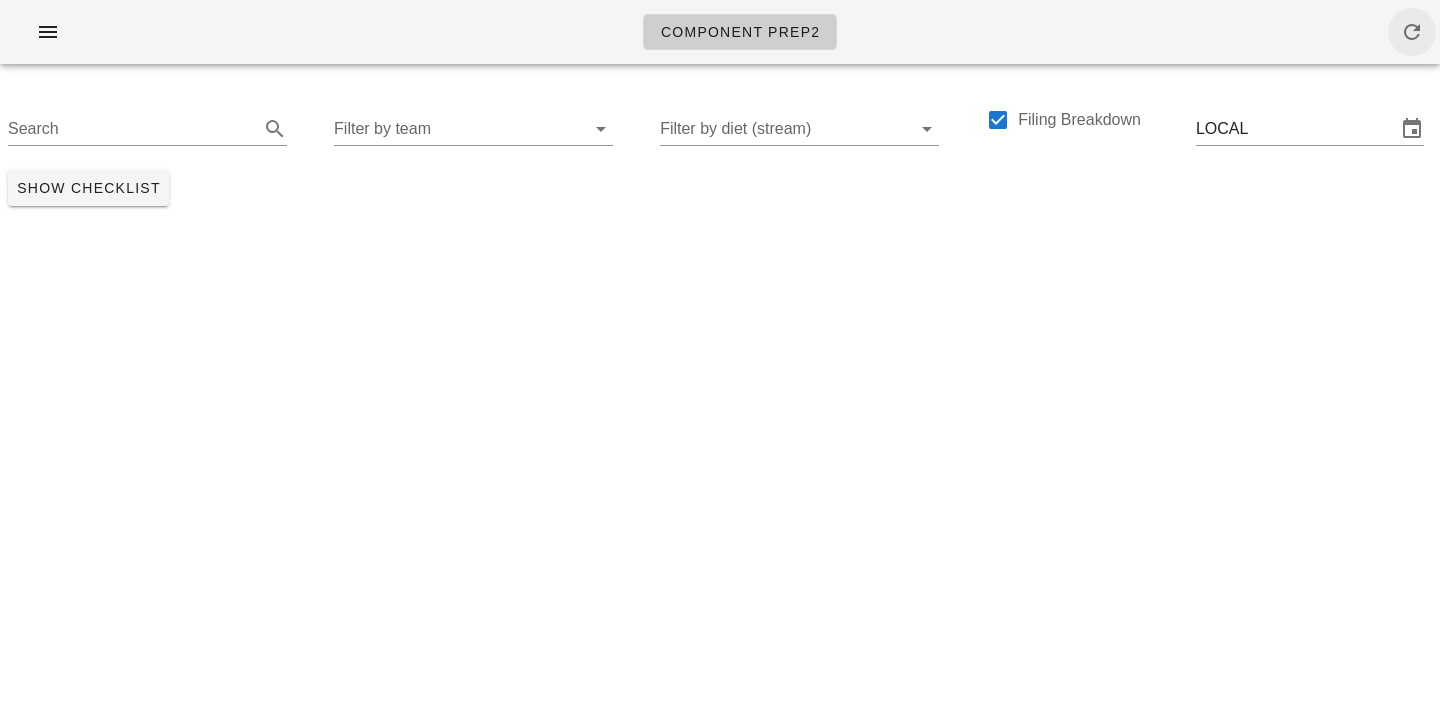 scroll, scrollTop: 0, scrollLeft: 0, axis: both 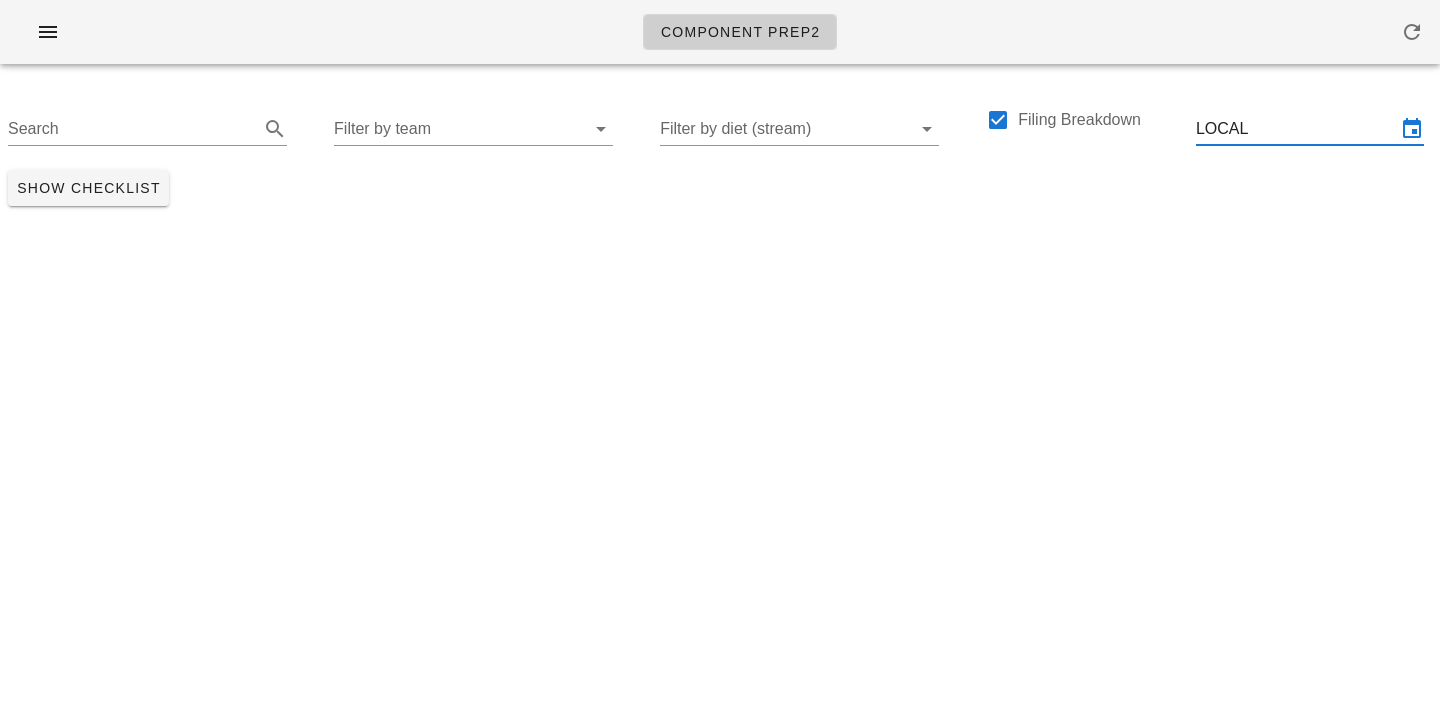 click on "LOCAL" at bounding box center (1296, 129) 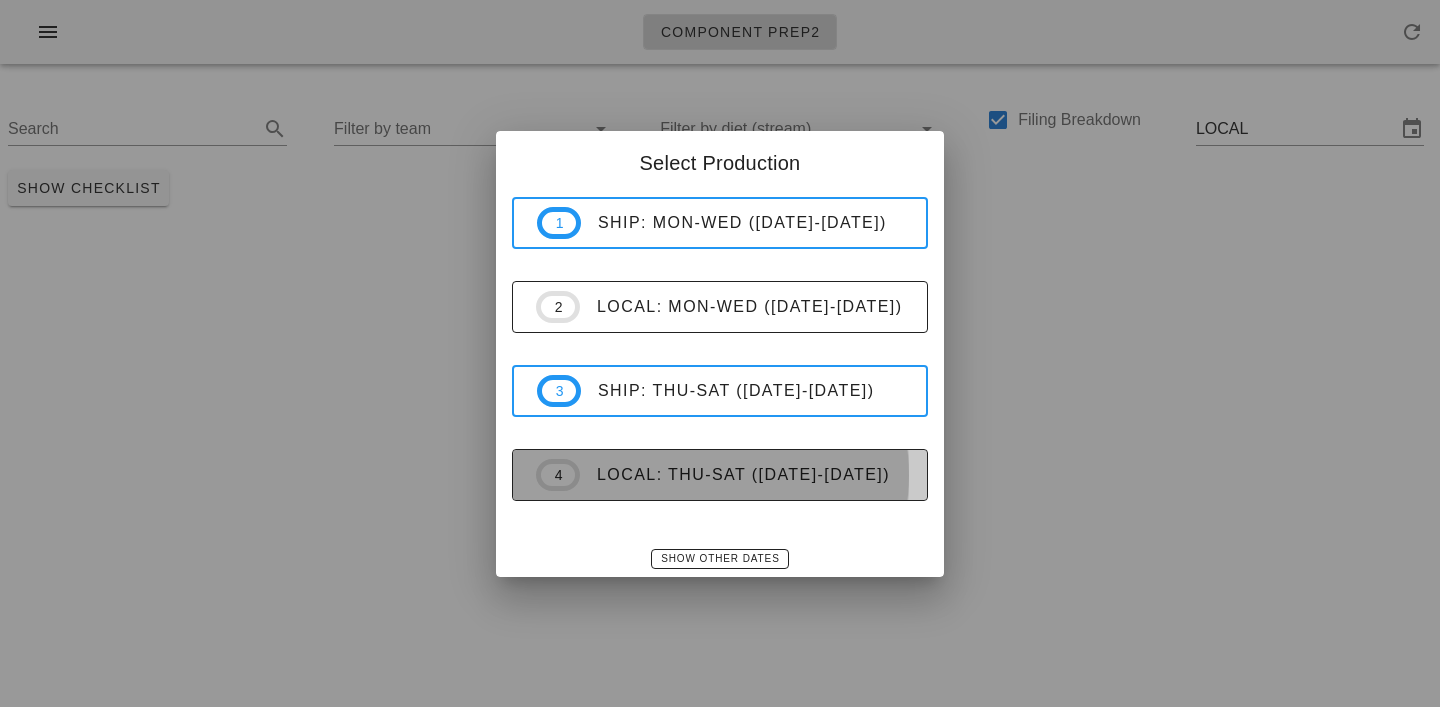 click on "local: Thu-Sat (Jul 10-Jul 12)" at bounding box center [742, 475] 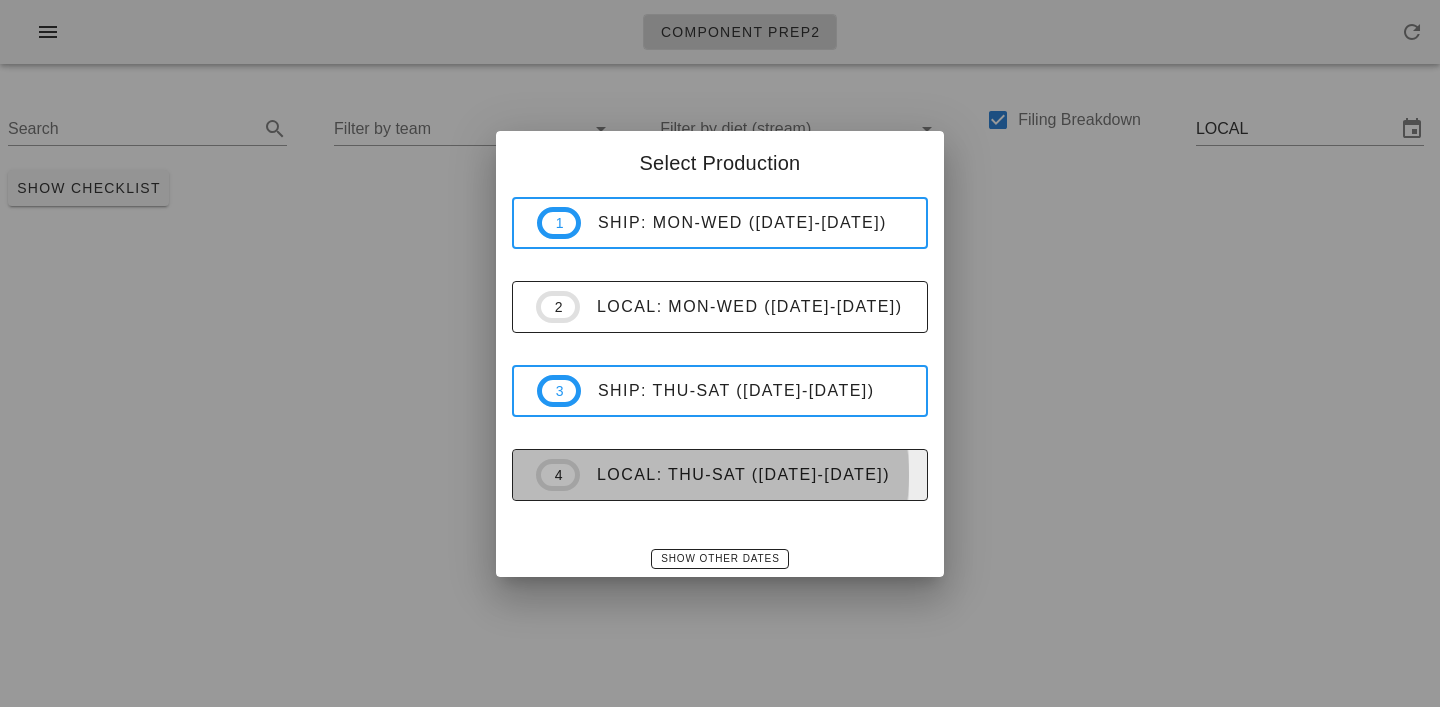 type on "LOCAL   [DATE] - [DATE]" 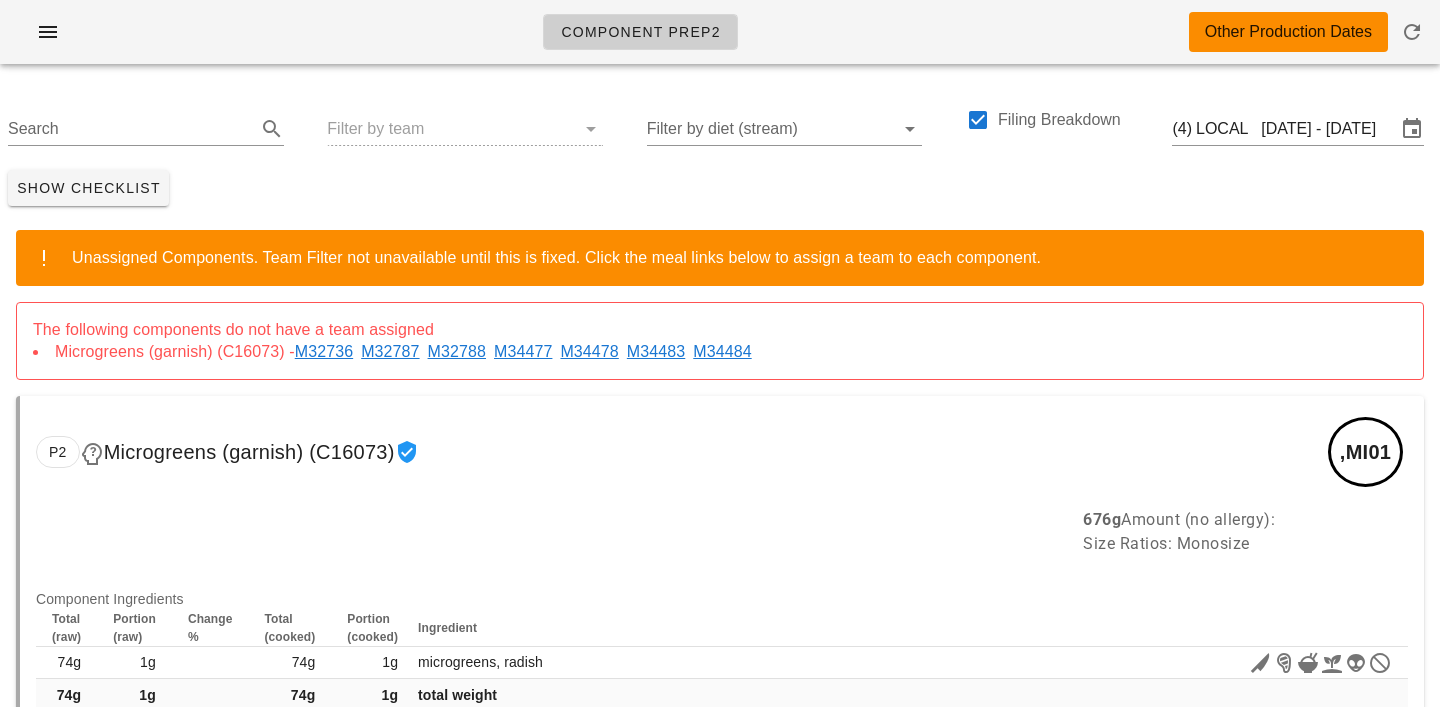 click on "M32736" at bounding box center (328, 351) 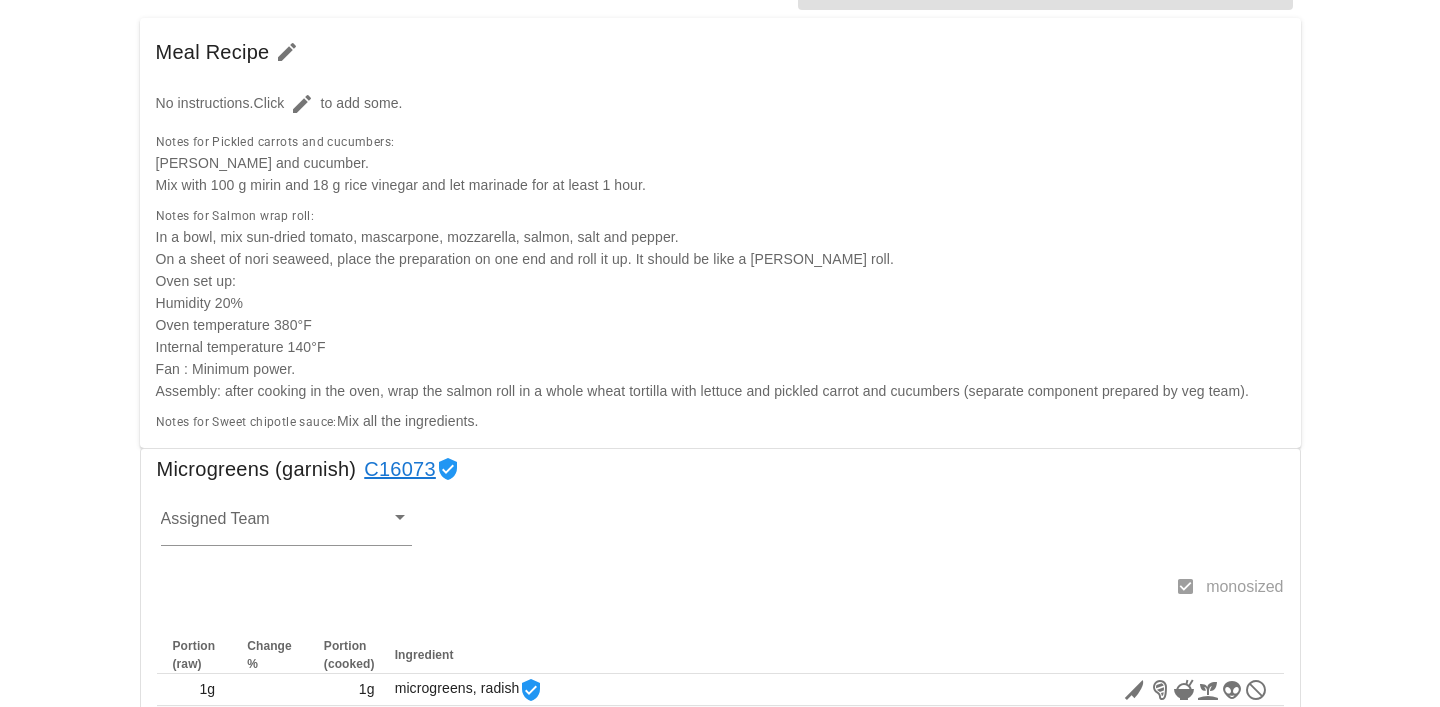 scroll, scrollTop: 246, scrollLeft: 0, axis: vertical 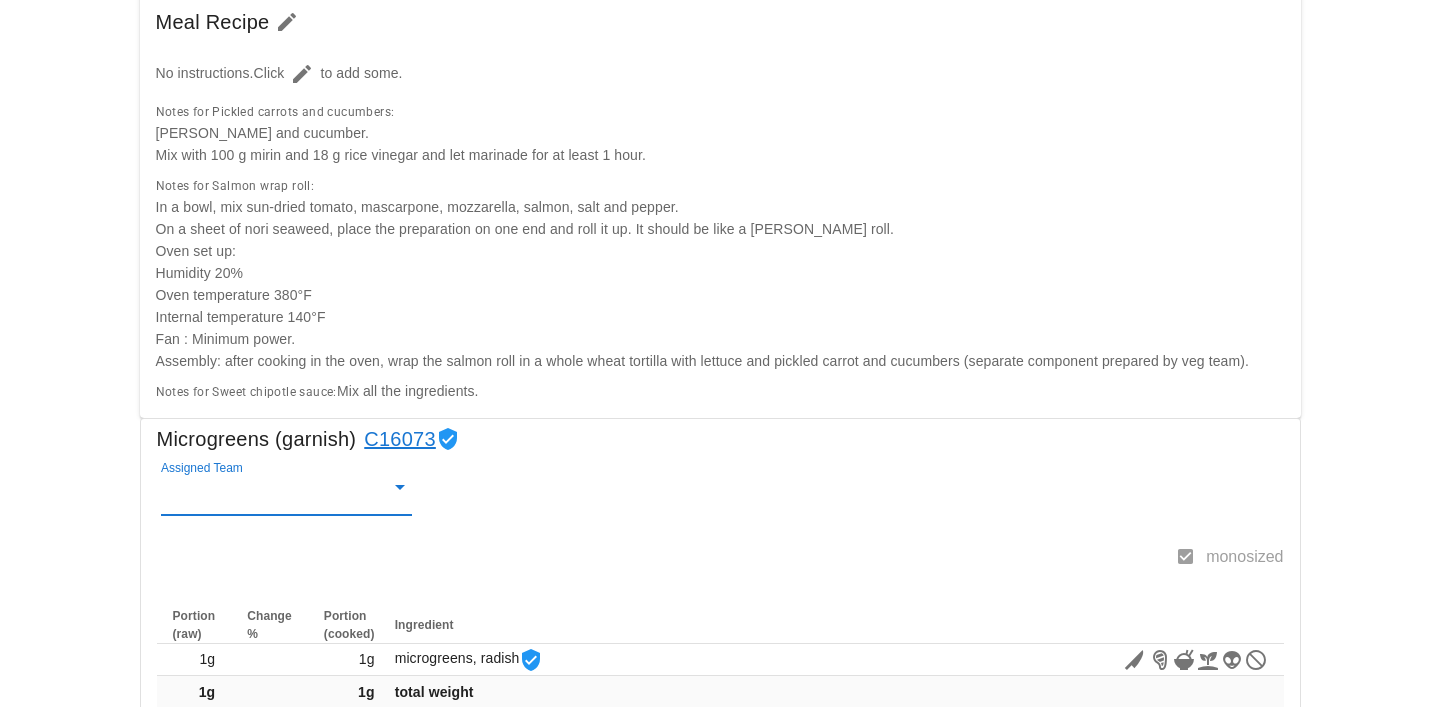 click on "Assigned Team" at bounding box center [271, 495] 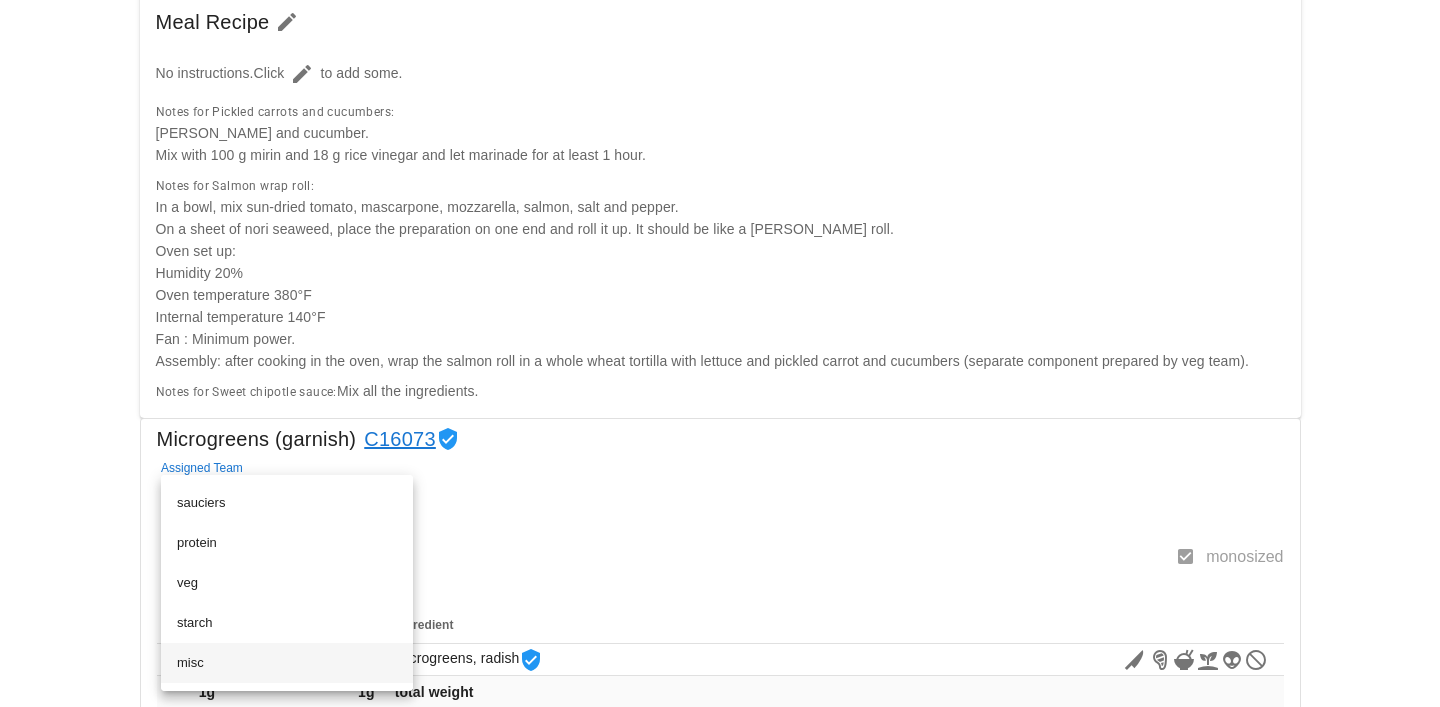 click on "misc" at bounding box center (287, 663) 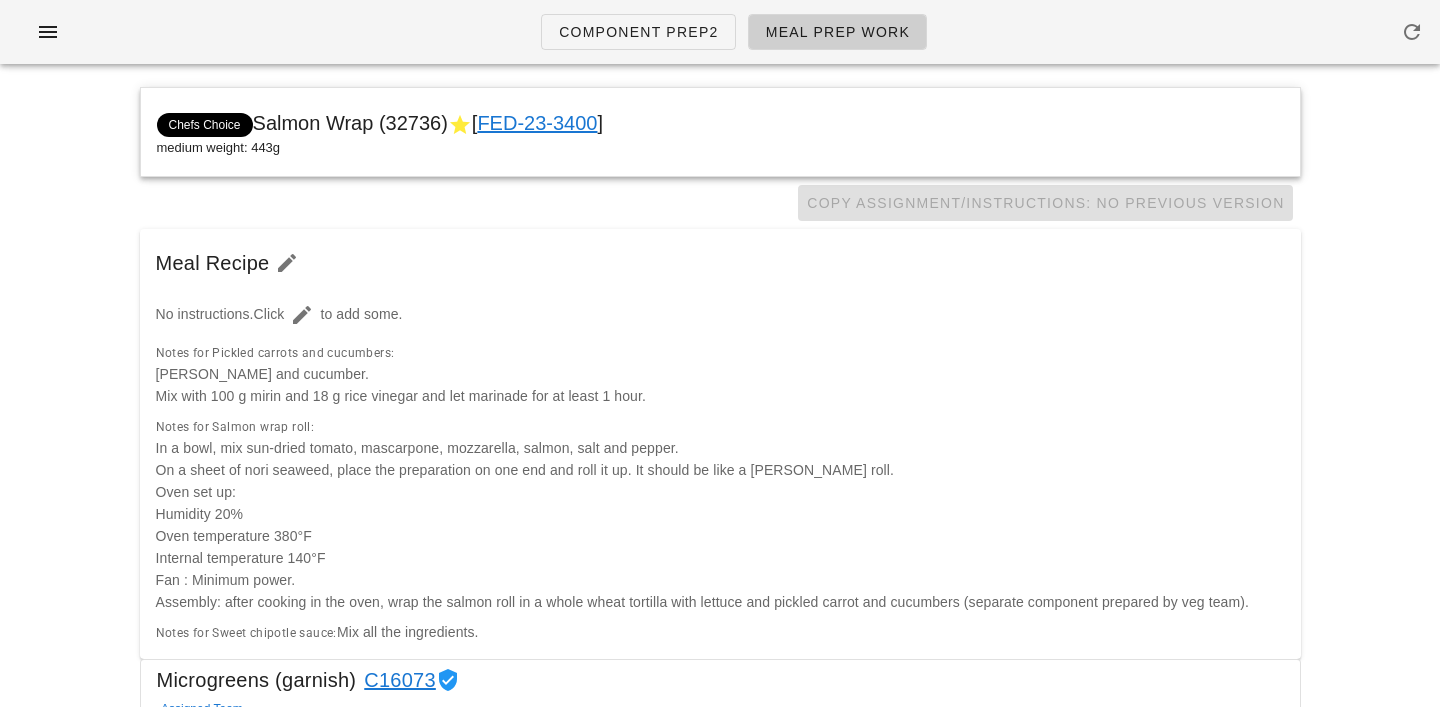 scroll, scrollTop: 0, scrollLeft: 0, axis: both 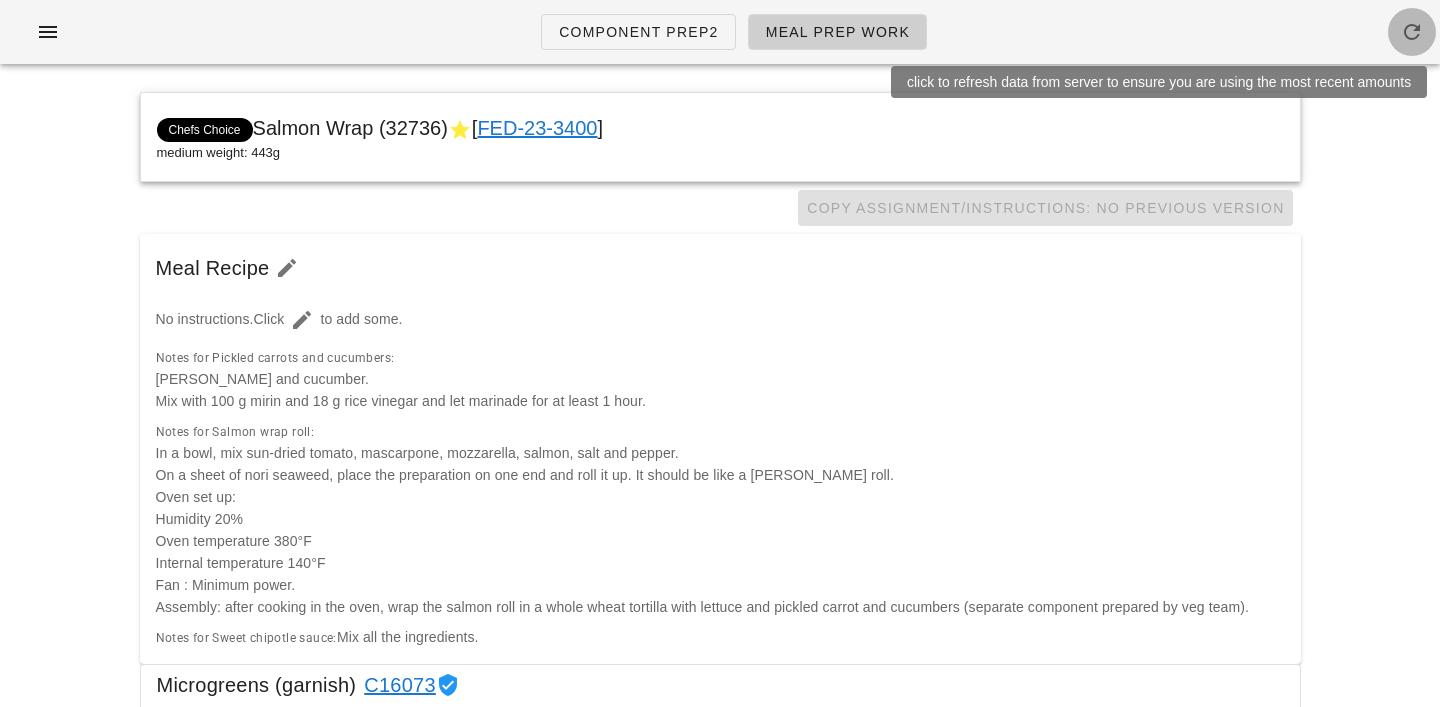 click at bounding box center [1412, 32] 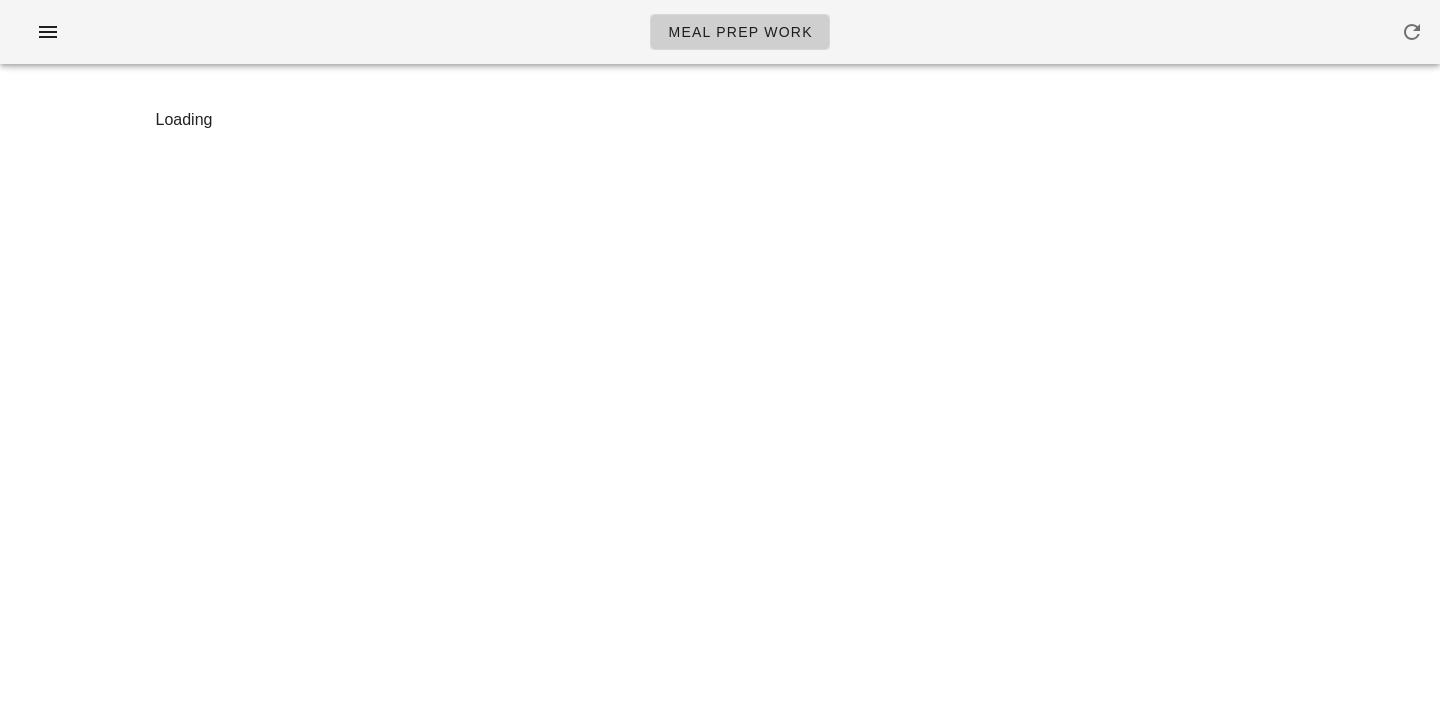 scroll, scrollTop: 0, scrollLeft: 0, axis: both 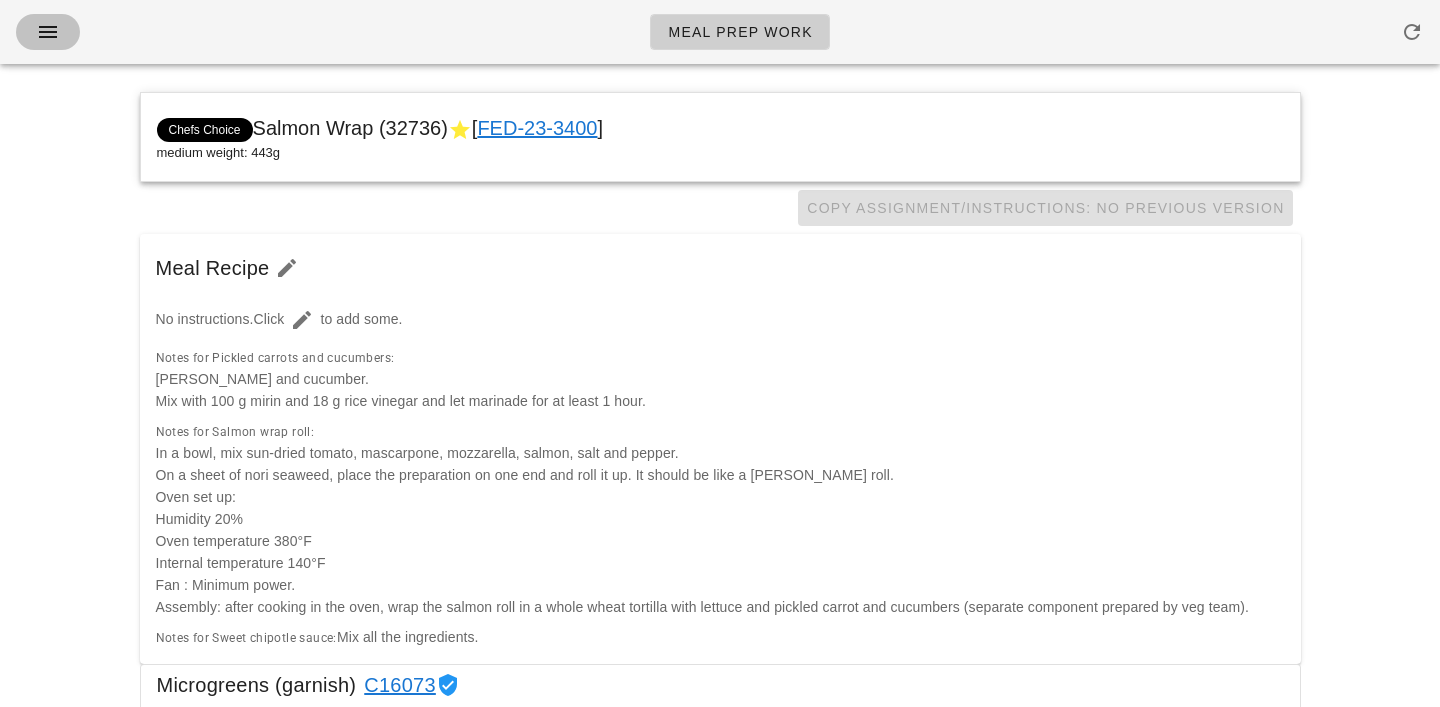 click at bounding box center [48, 32] 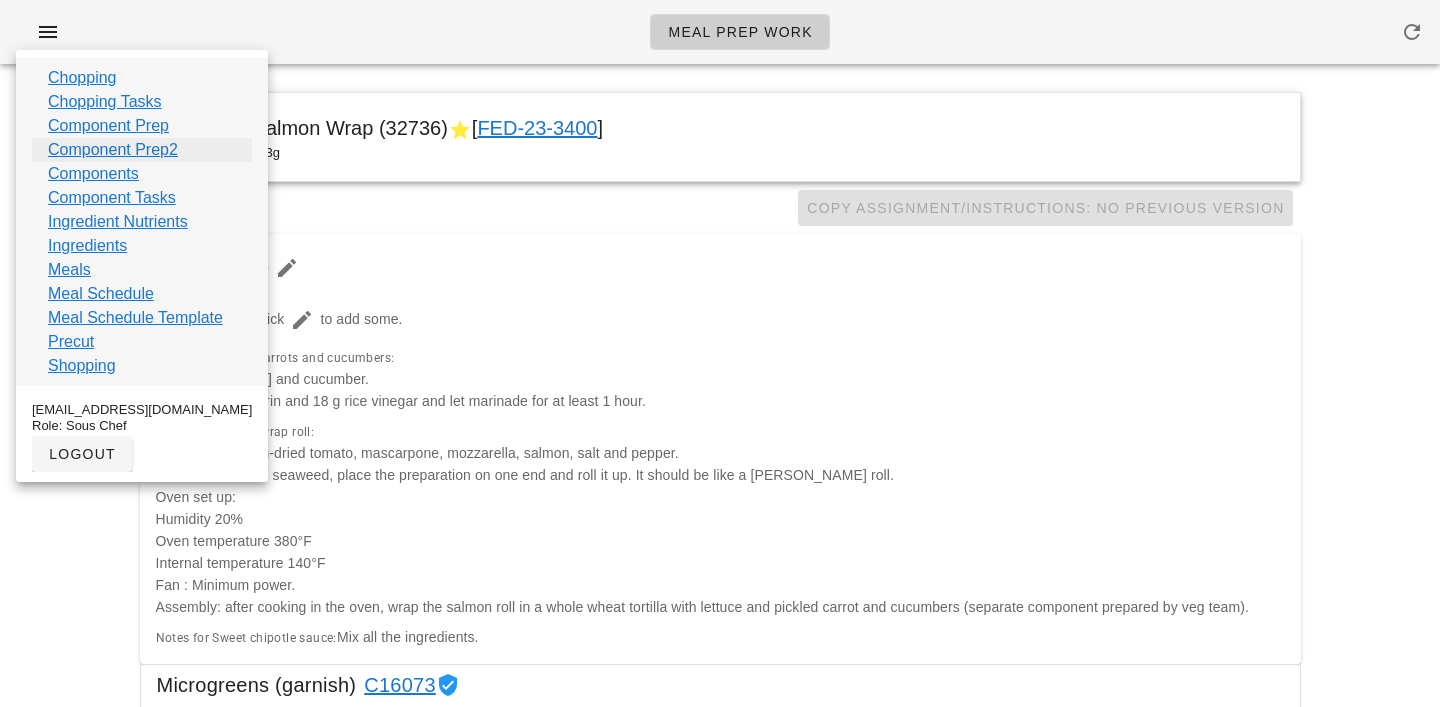 click on "Component Prep2" at bounding box center [113, 150] 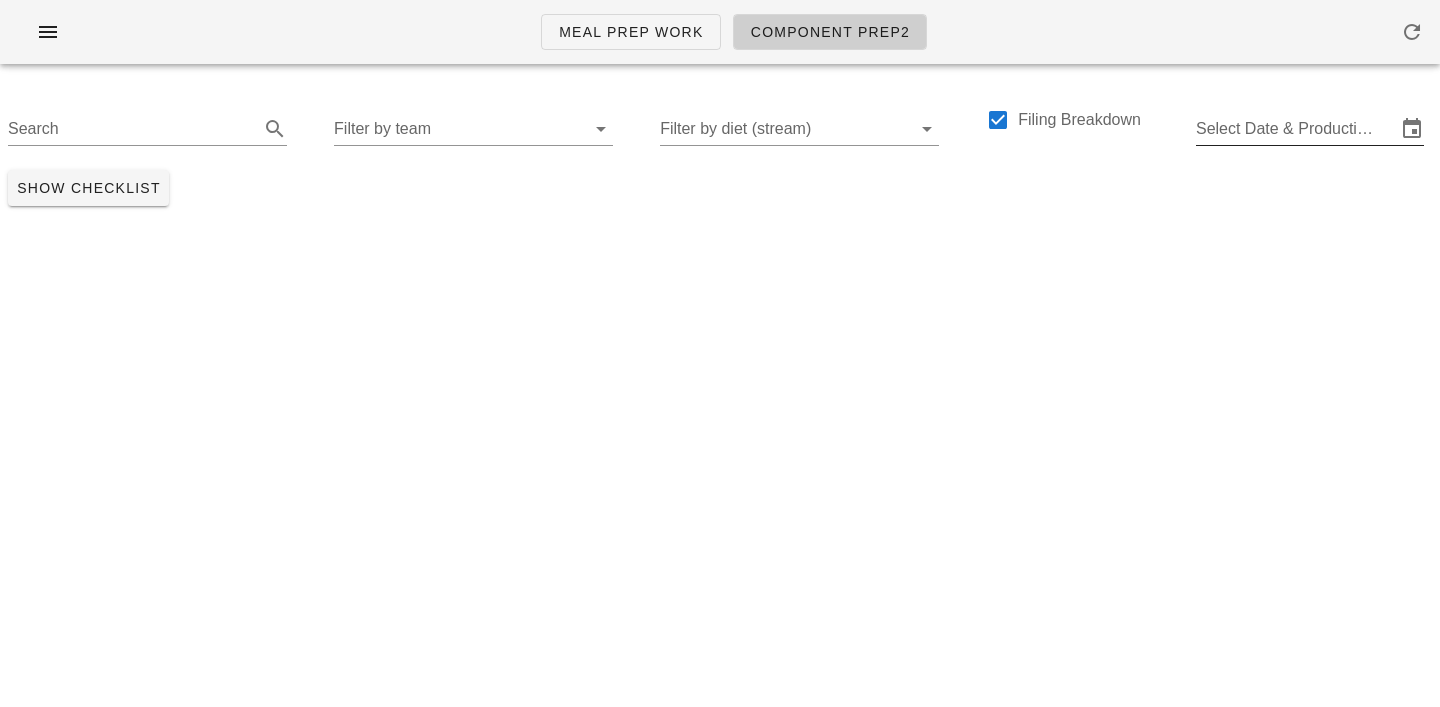 click on "Select Date & Production Cycle" at bounding box center (1296, 129) 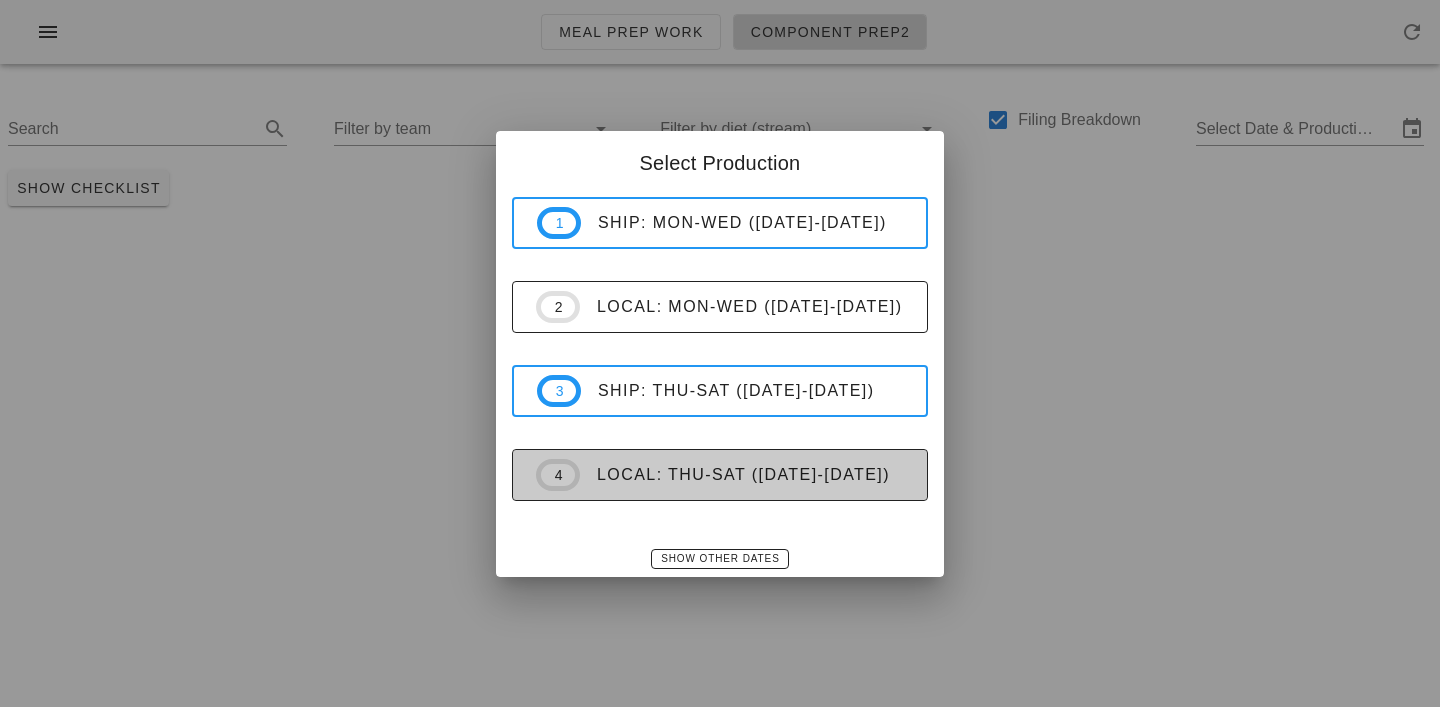 click on "local: Thu-Sat ([DATE]-[DATE])" at bounding box center [742, 475] 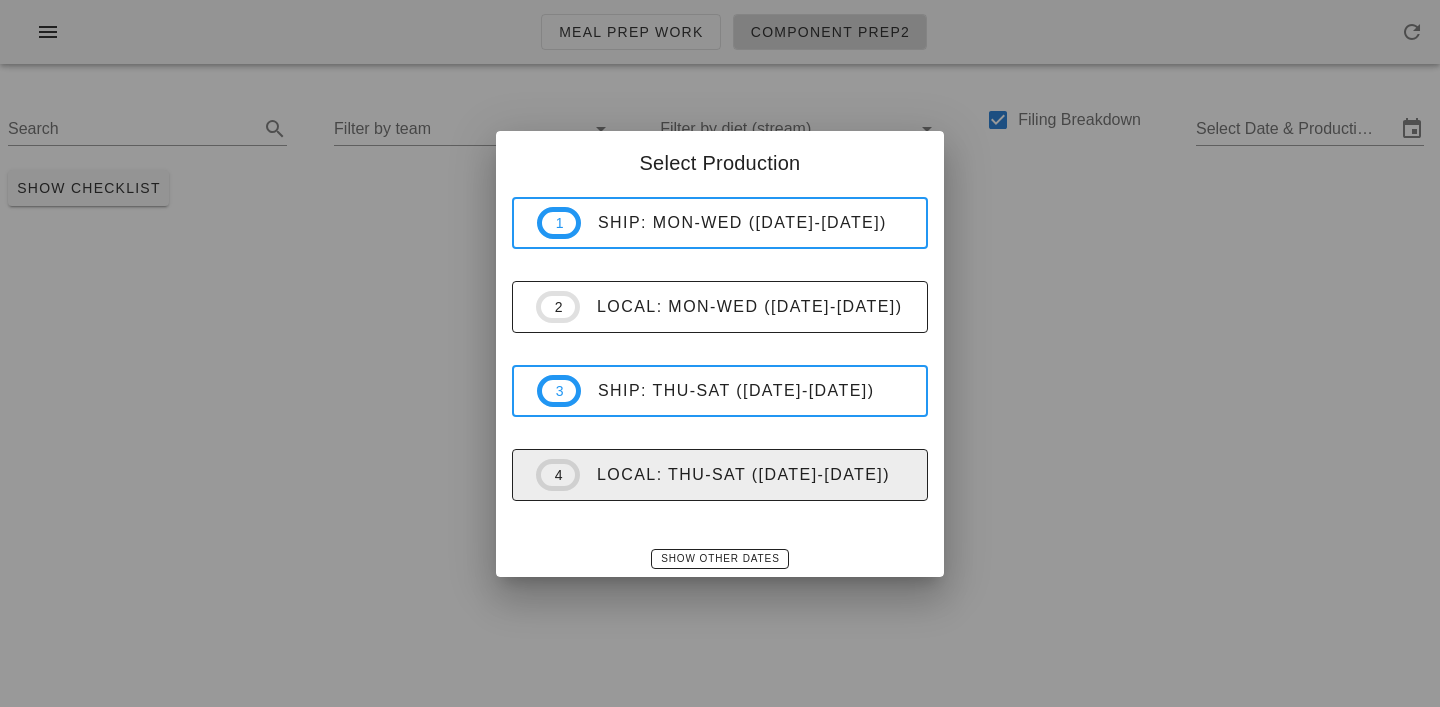 type on "LOCAL   [DATE] - [DATE]" 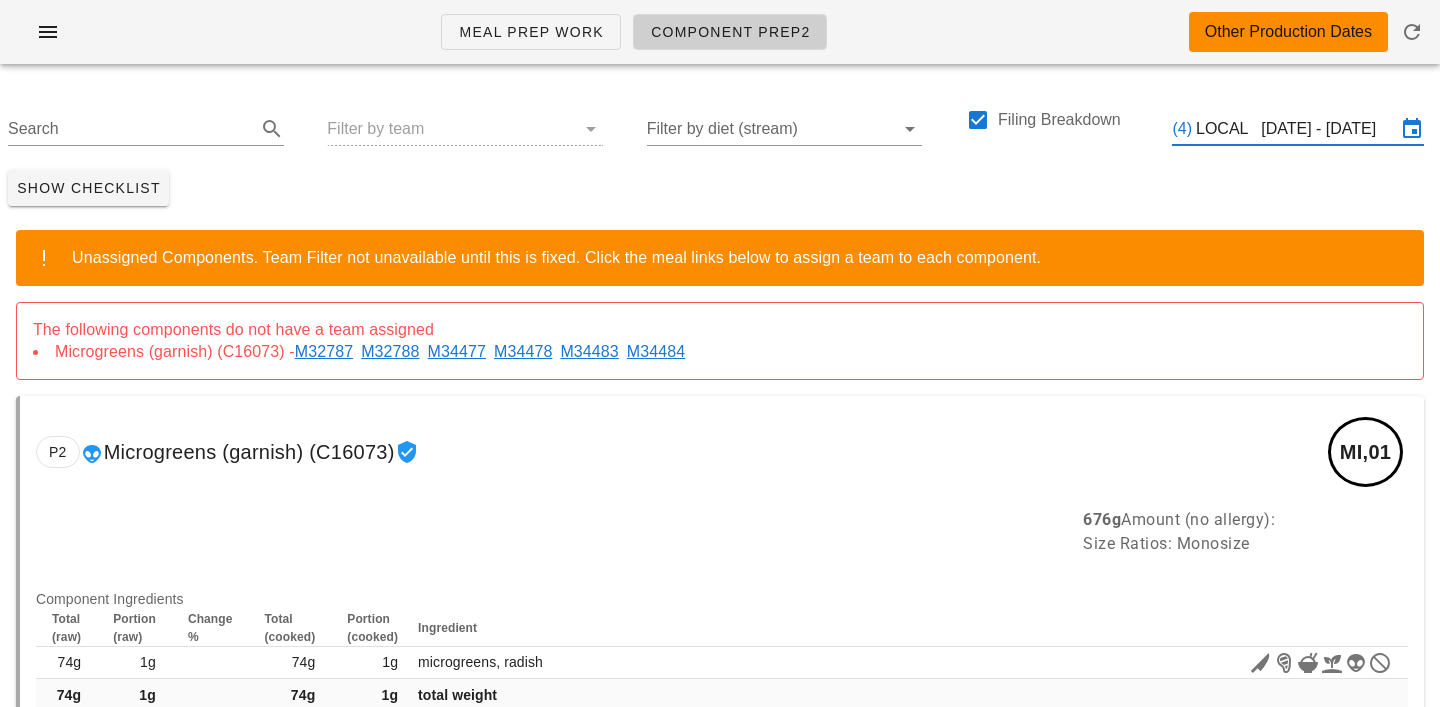 click on "M32787" at bounding box center [328, 351] 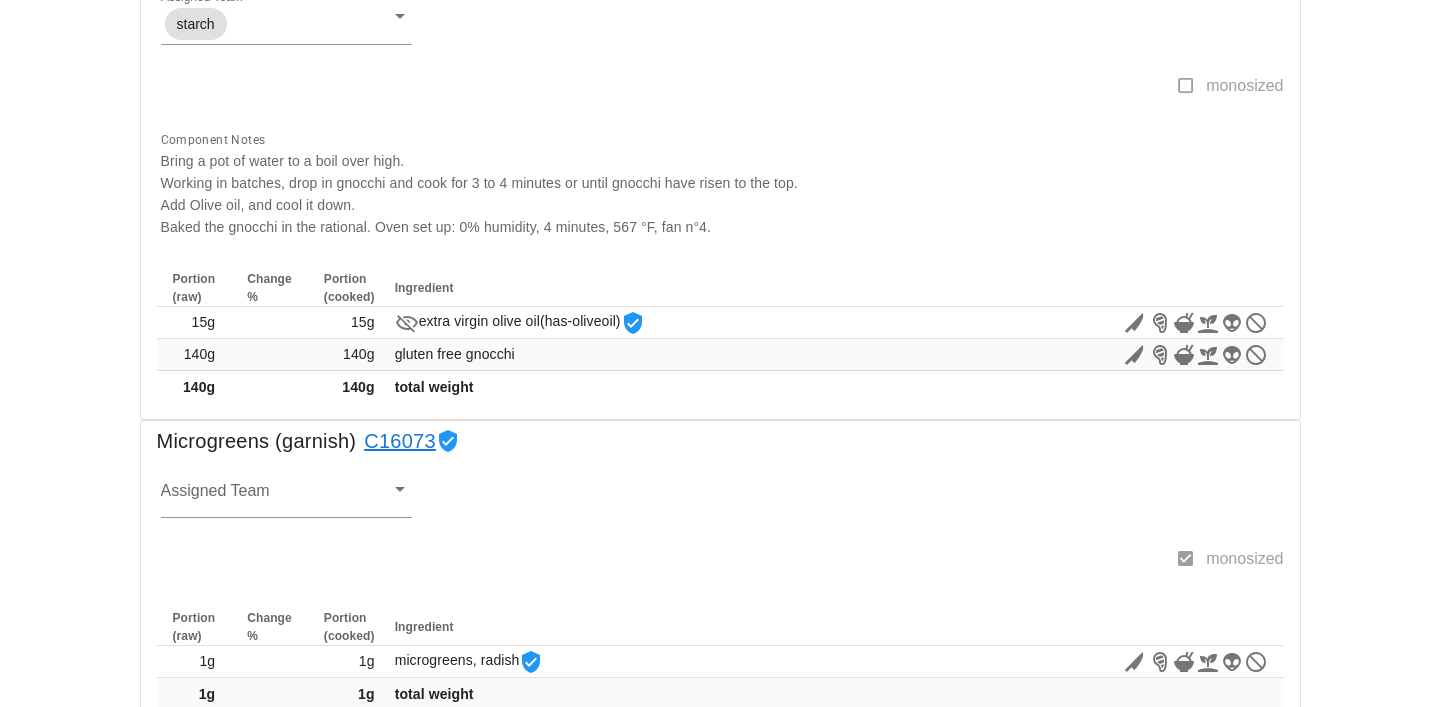 scroll, scrollTop: 2637, scrollLeft: 0, axis: vertical 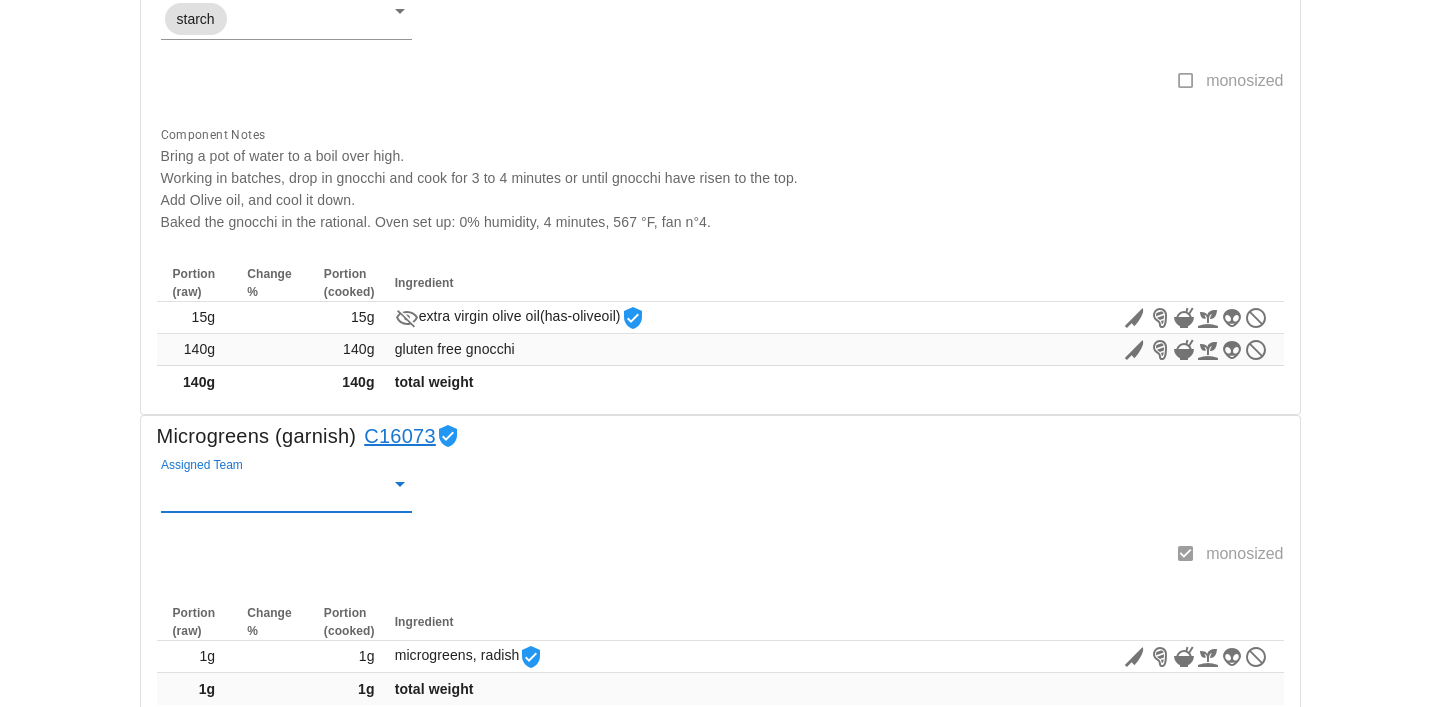 click on "Assigned Team" at bounding box center (271, 492) 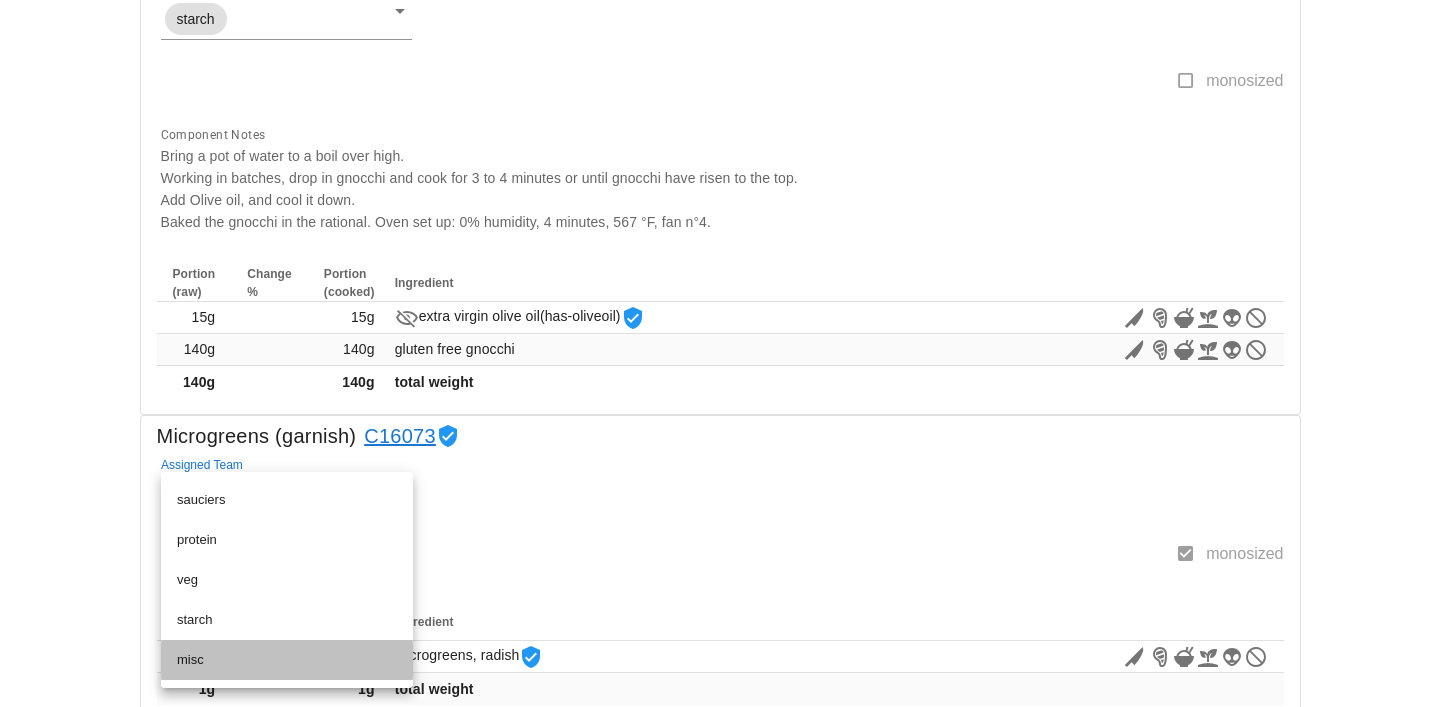 click on "misc" at bounding box center (287, 660) 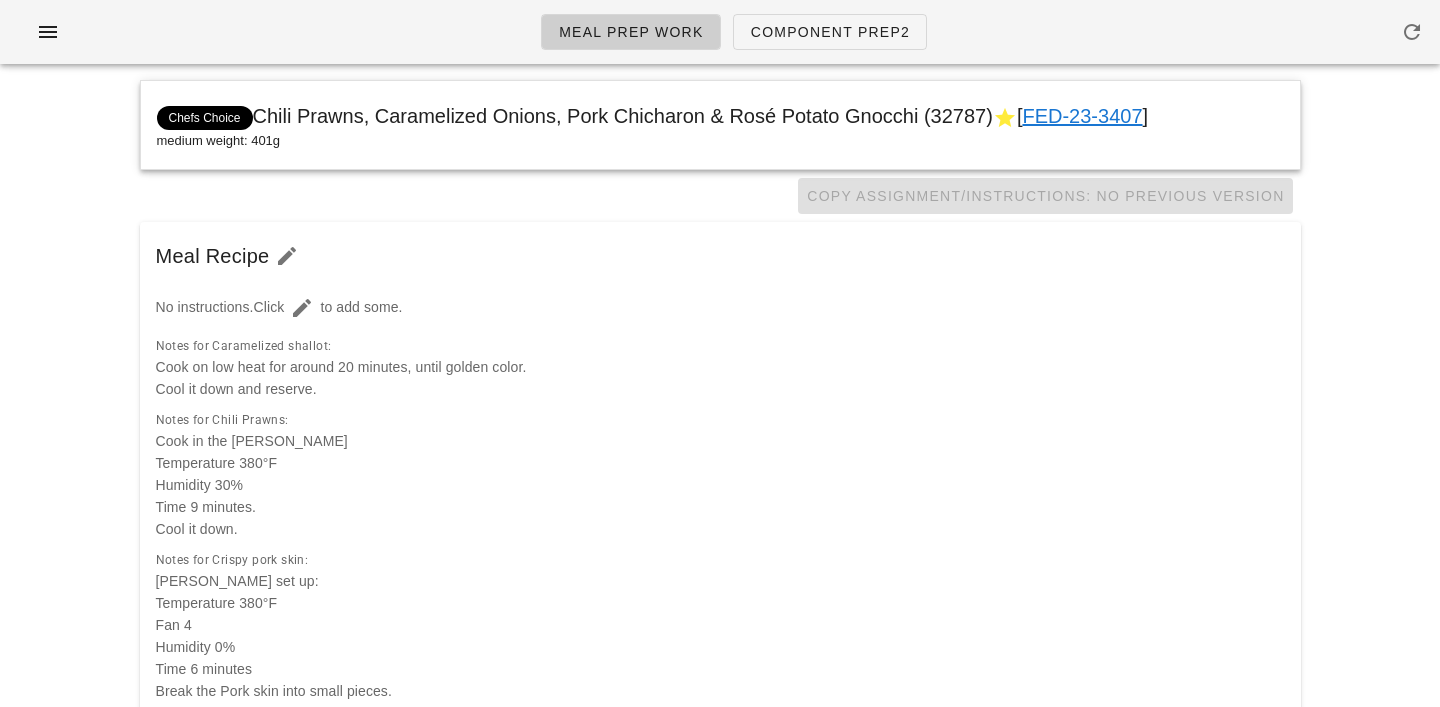 scroll, scrollTop: 0, scrollLeft: 0, axis: both 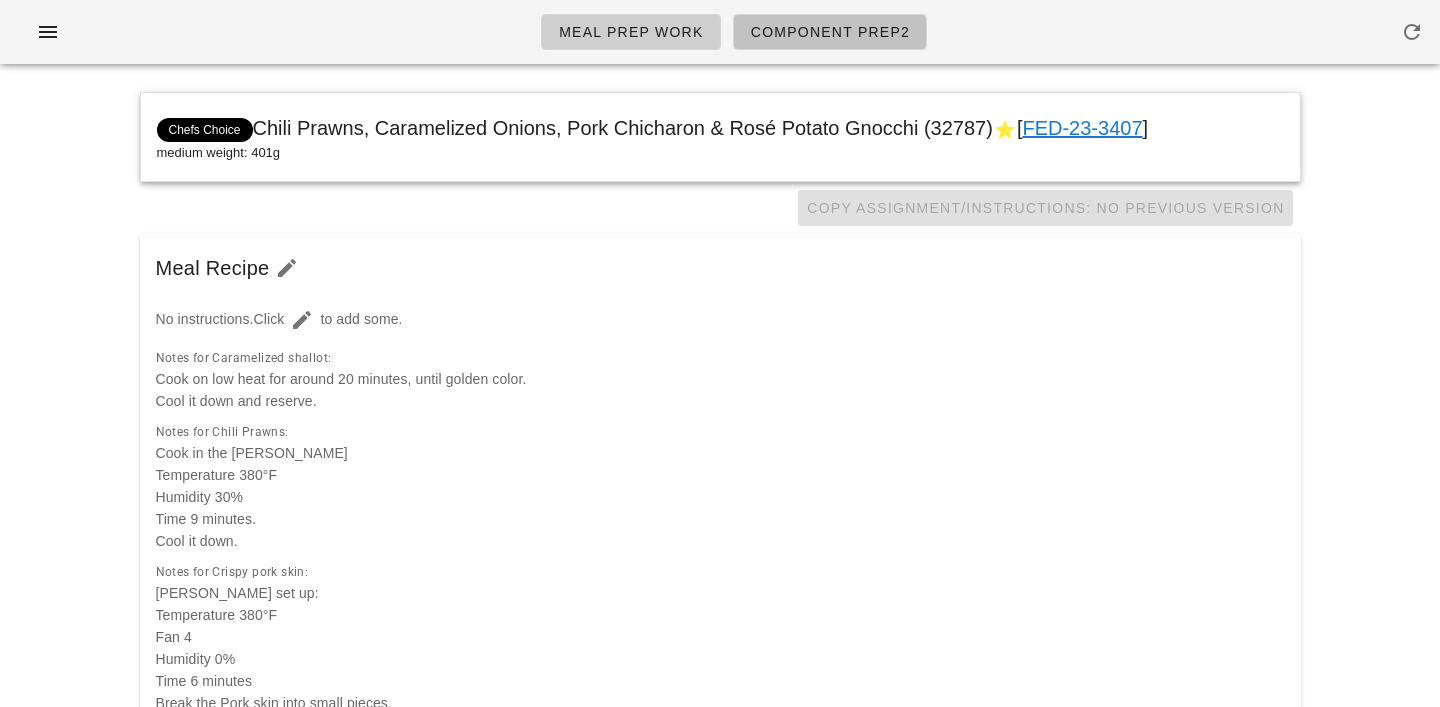 click on "Component Prep2" at bounding box center (830, 32) 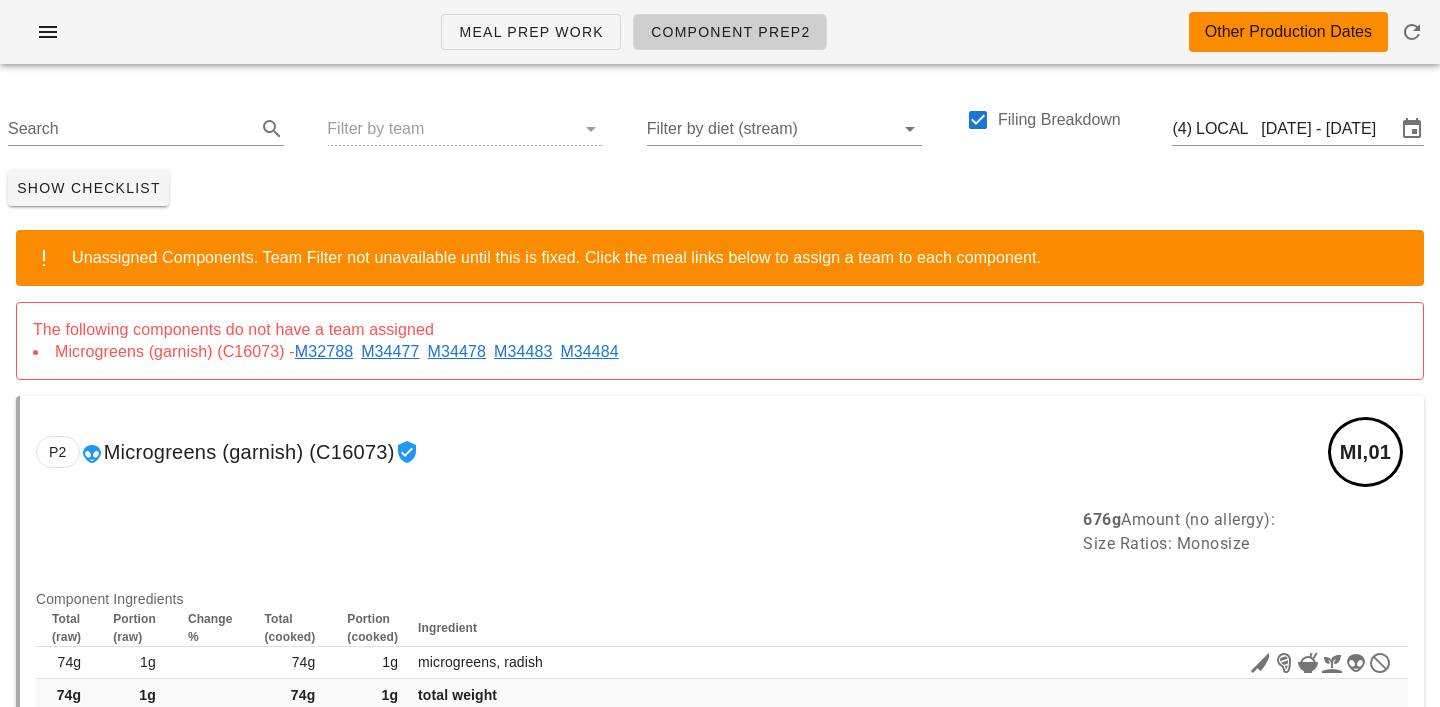 click on "M32788" at bounding box center [328, 351] 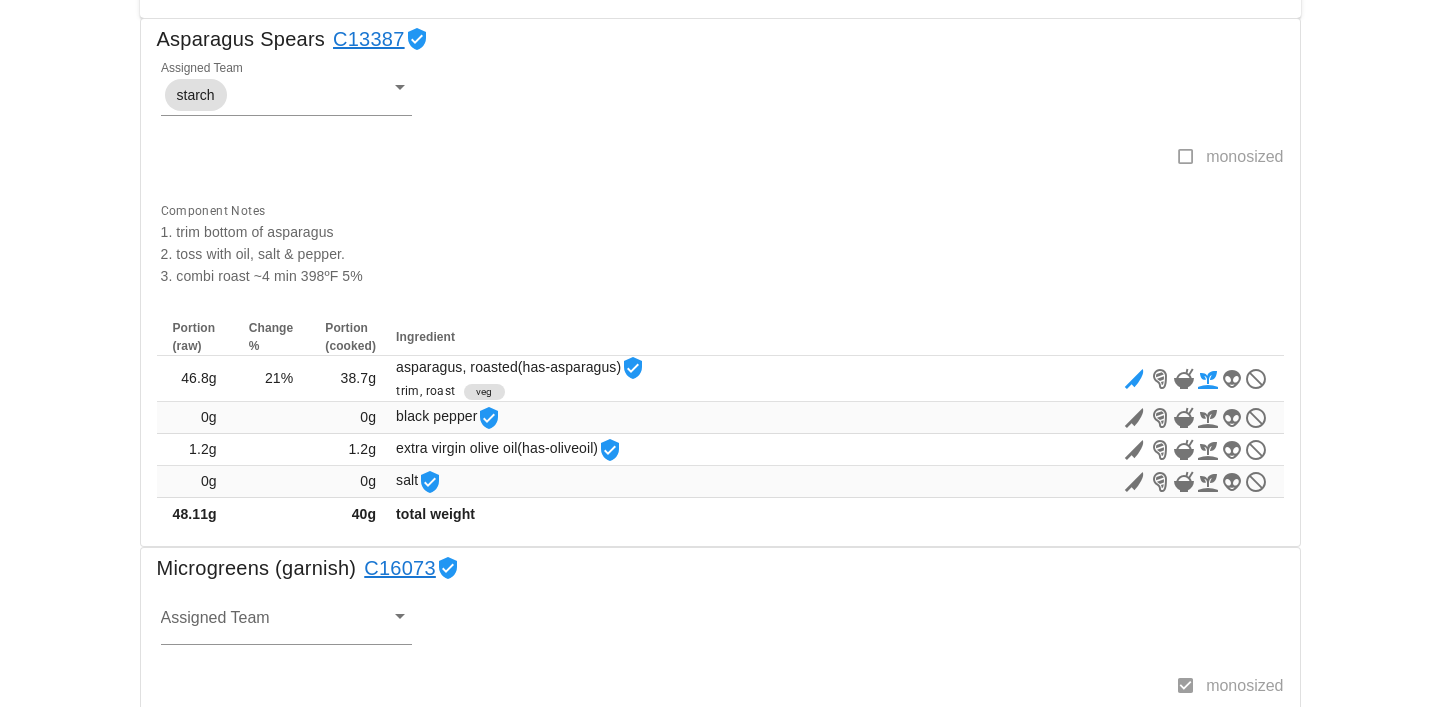 scroll, scrollTop: 773, scrollLeft: 0, axis: vertical 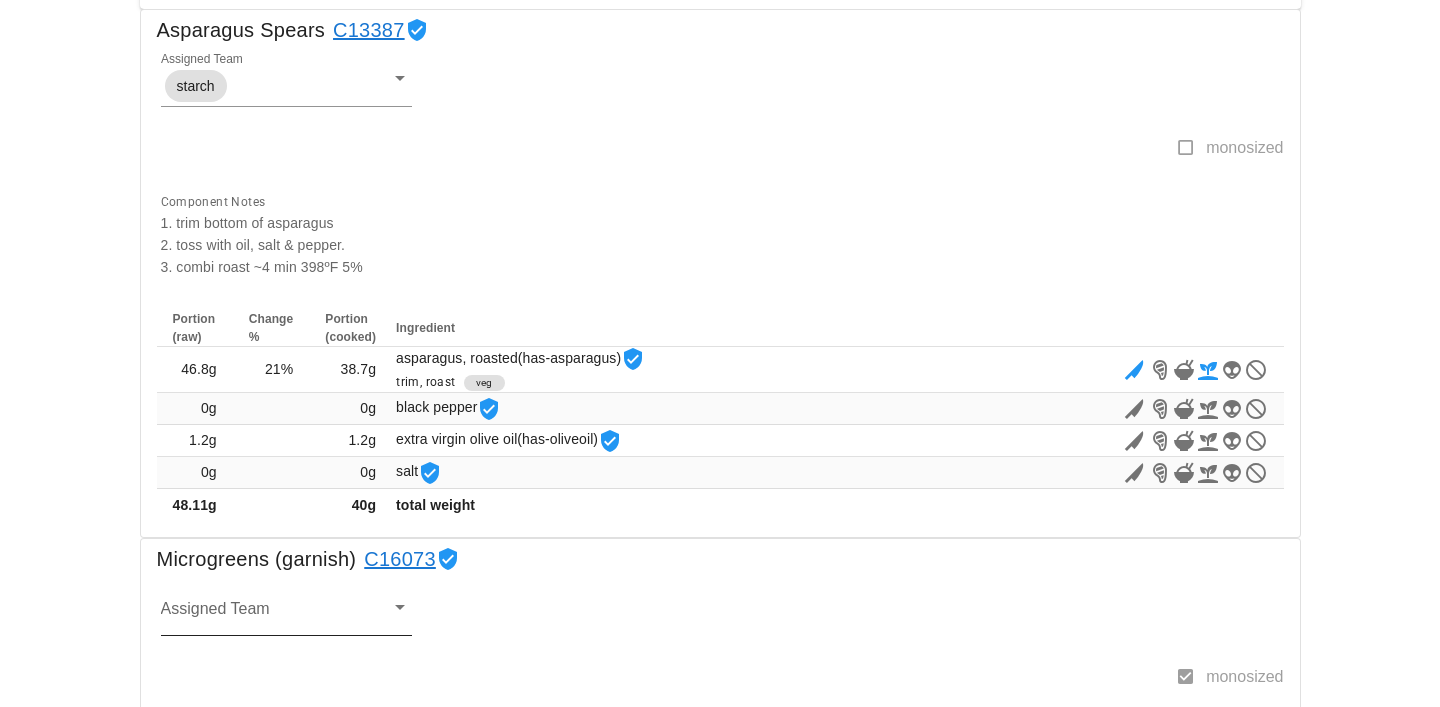 click on "Assigned Team" at bounding box center (271, 615) 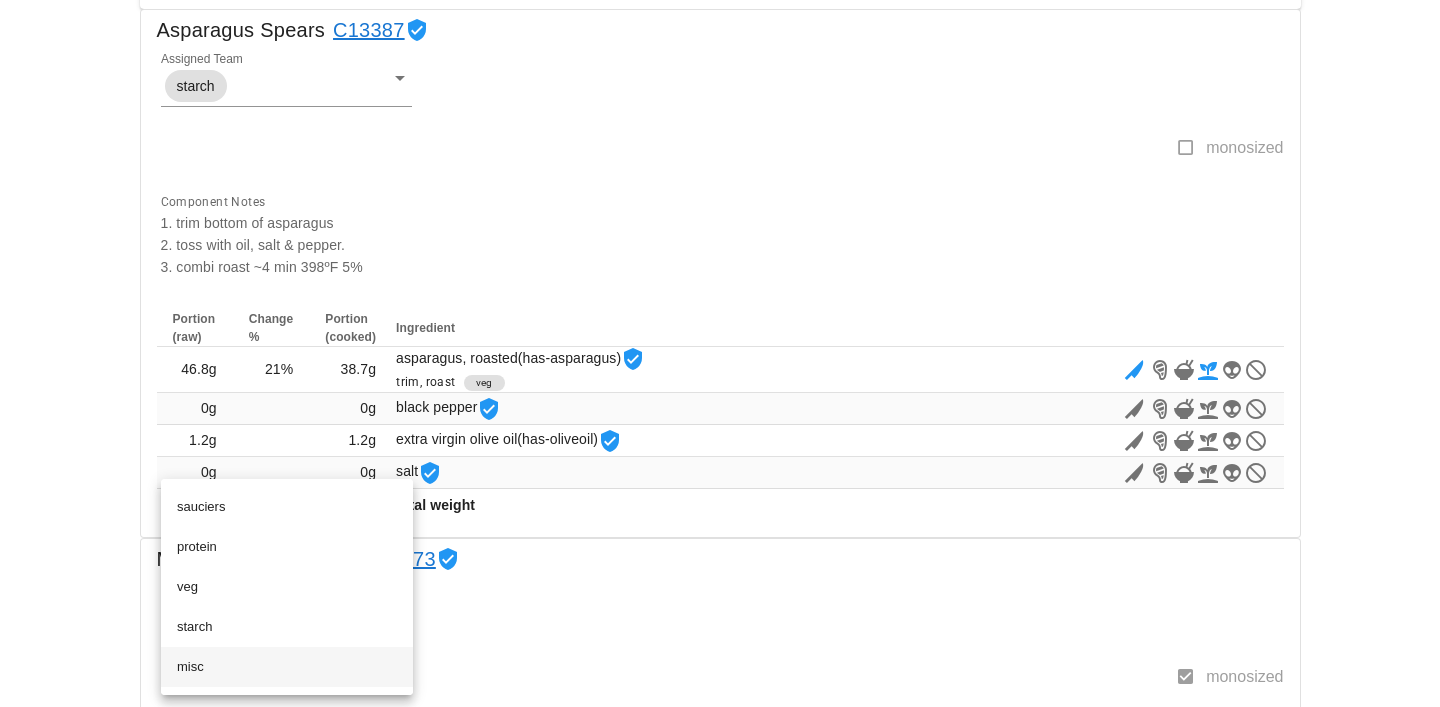 click on "misc" at bounding box center (287, 667) 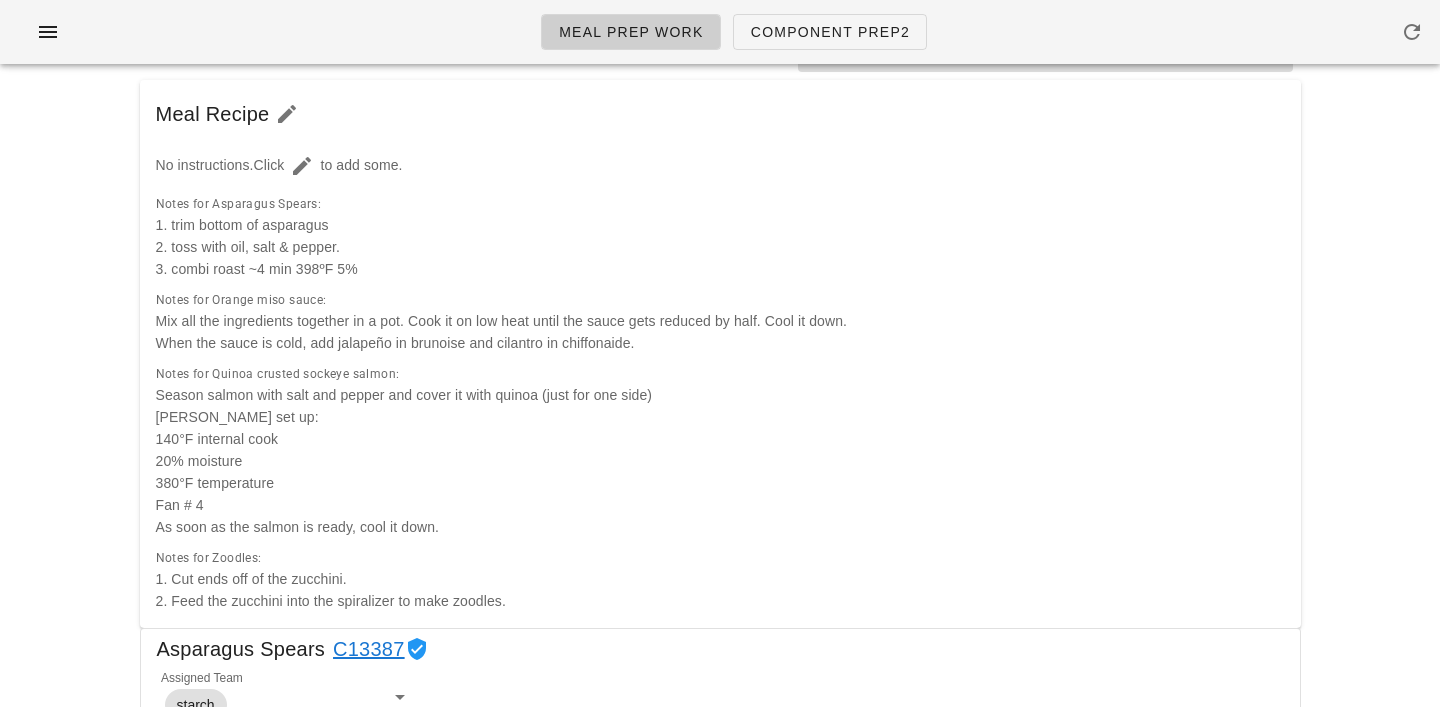 scroll, scrollTop: 0, scrollLeft: 0, axis: both 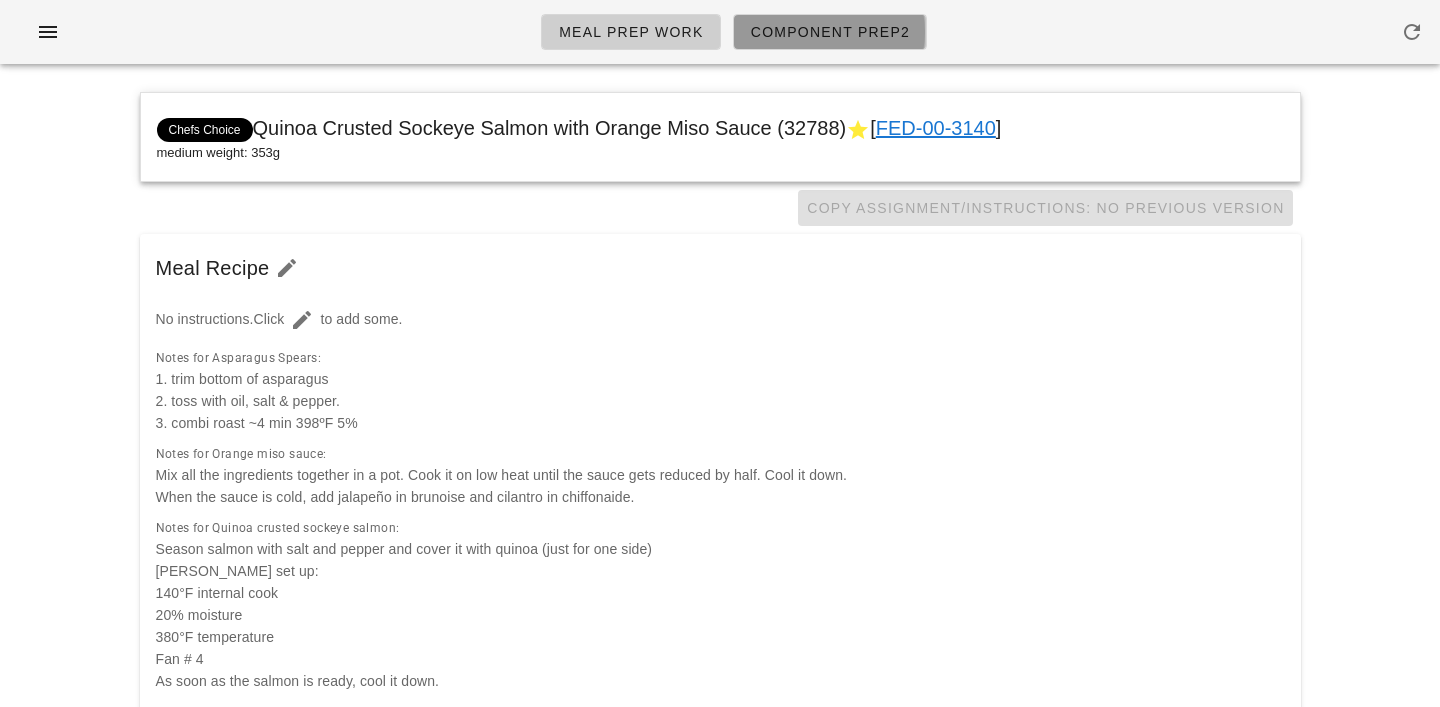 click on "Component Prep2" at bounding box center [830, 32] 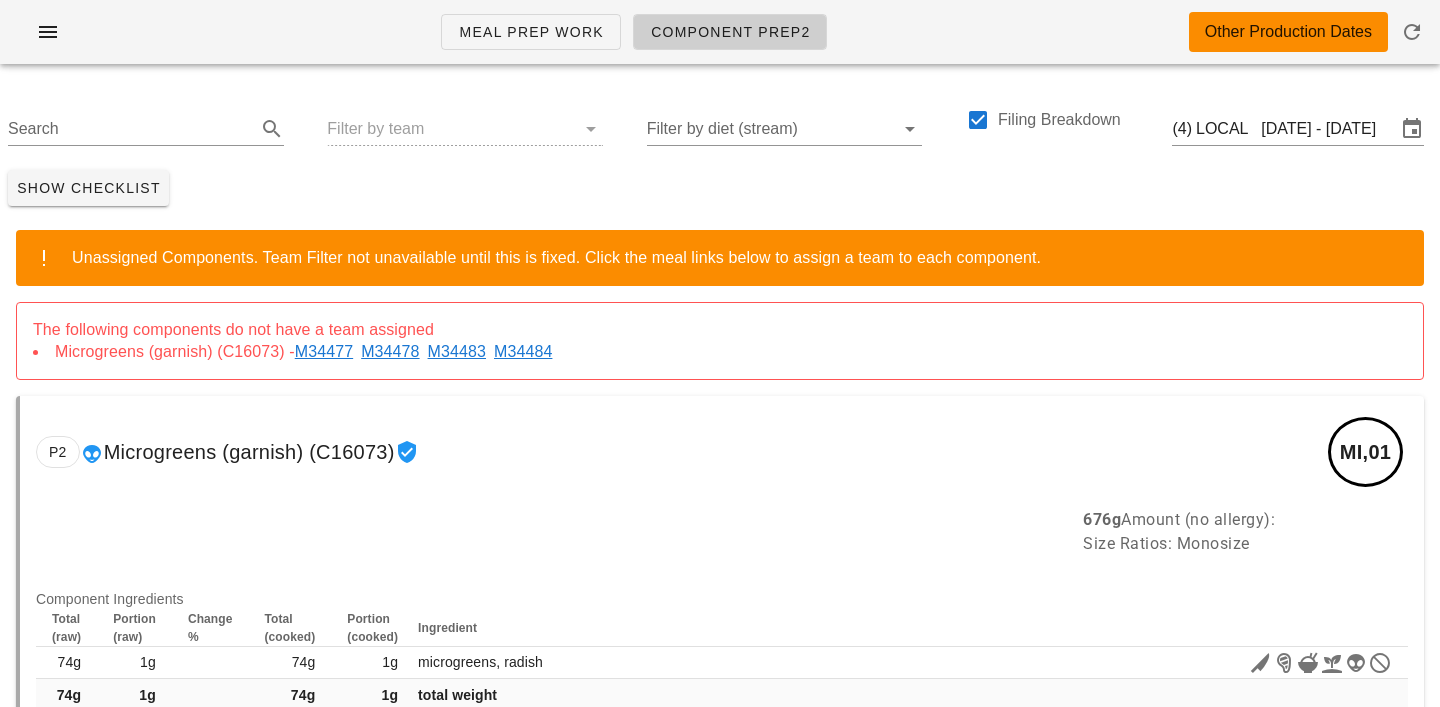 click on "M34477" at bounding box center (328, 351) 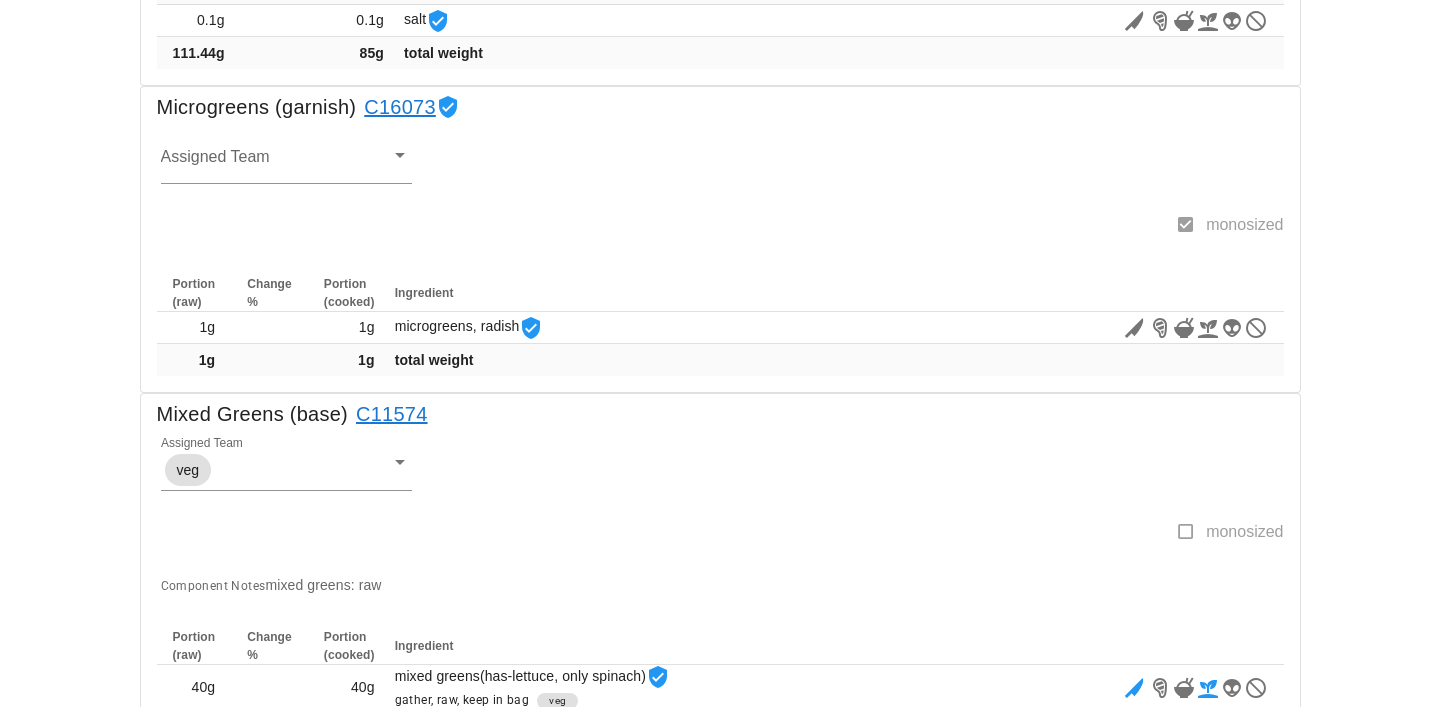 scroll, scrollTop: 2903, scrollLeft: 0, axis: vertical 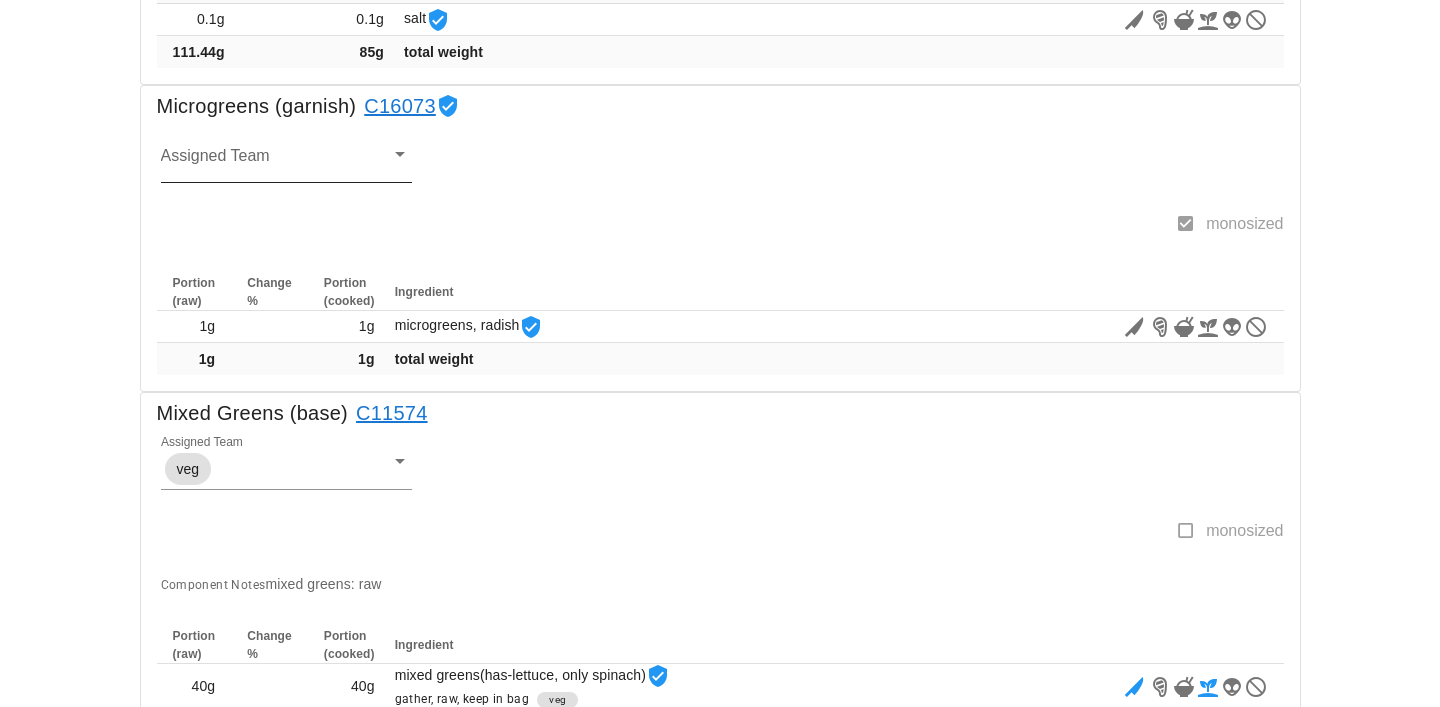 click on "Assigned Team" at bounding box center (271, 162) 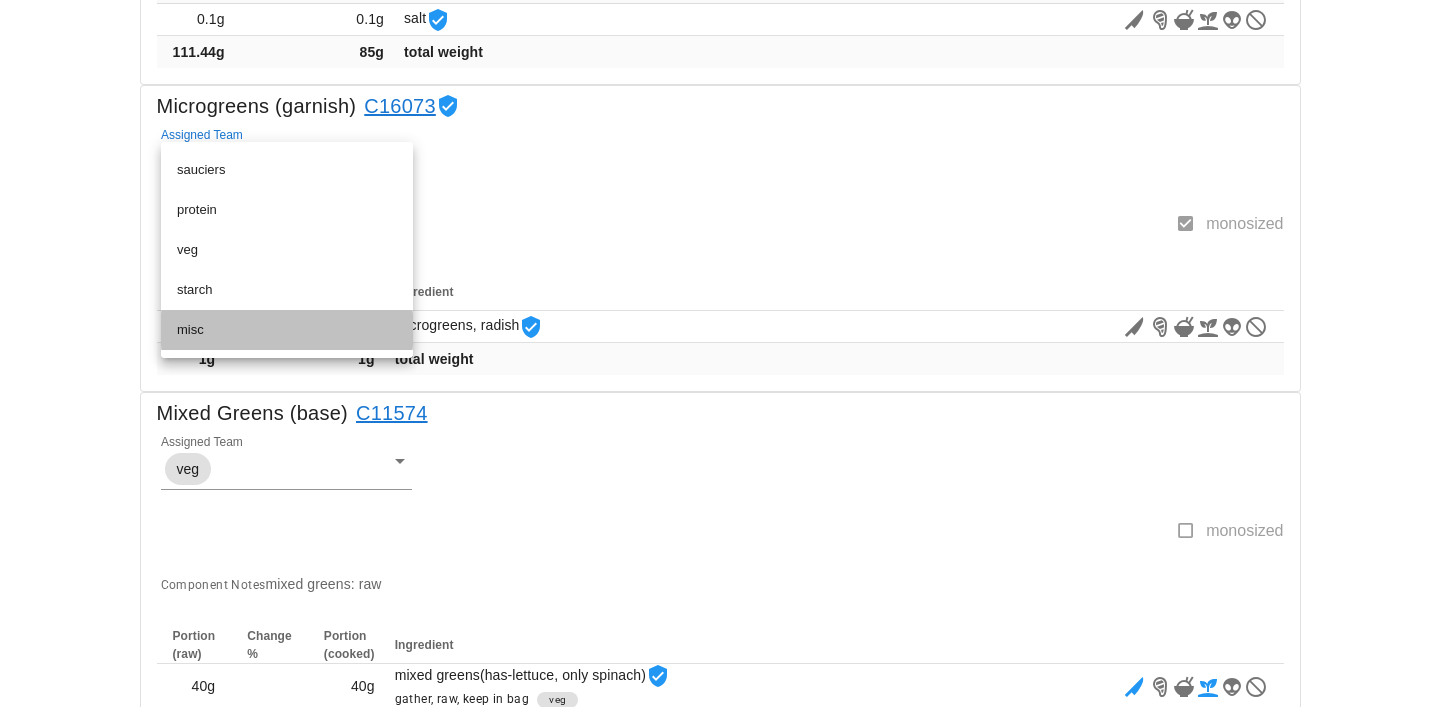 click on "misc" at bounding box center [287, 330] 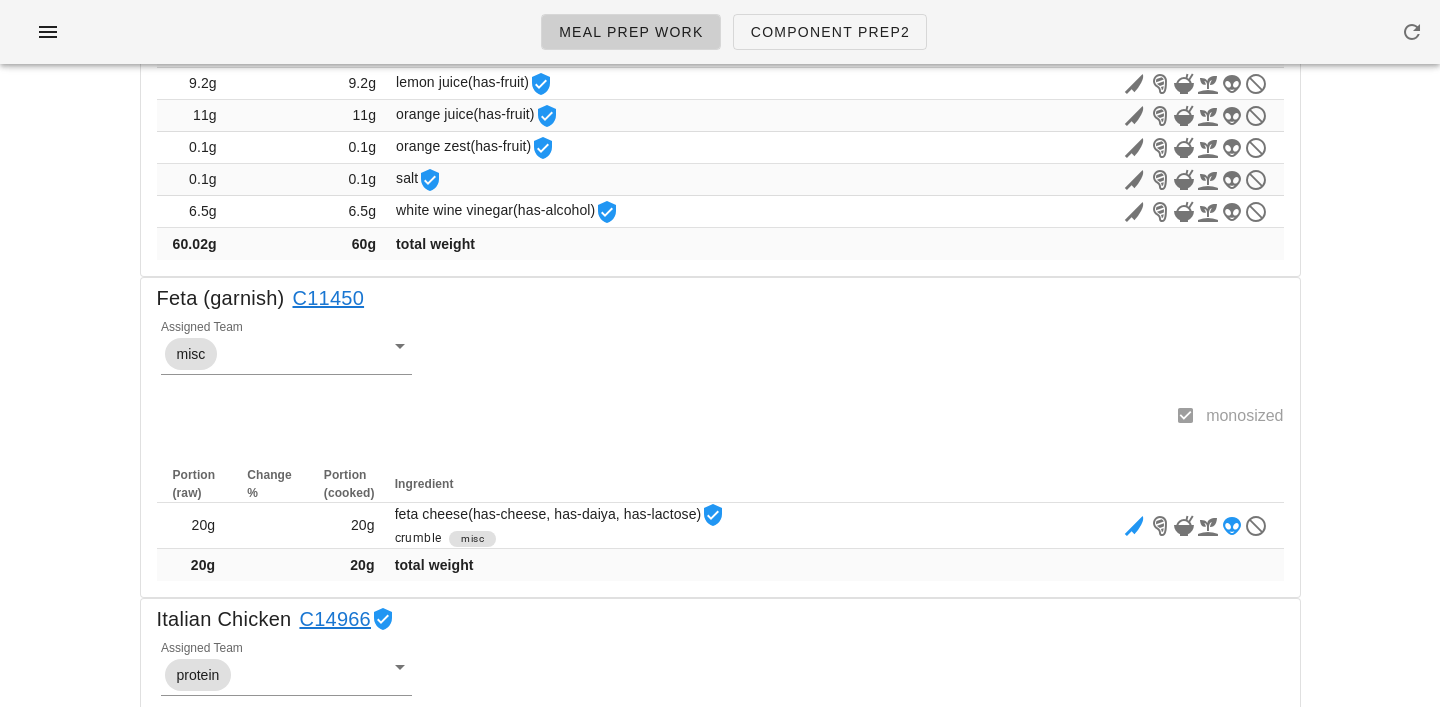 scroll, scrollTop: 1181, scrollLeft: 0, axis: vertical 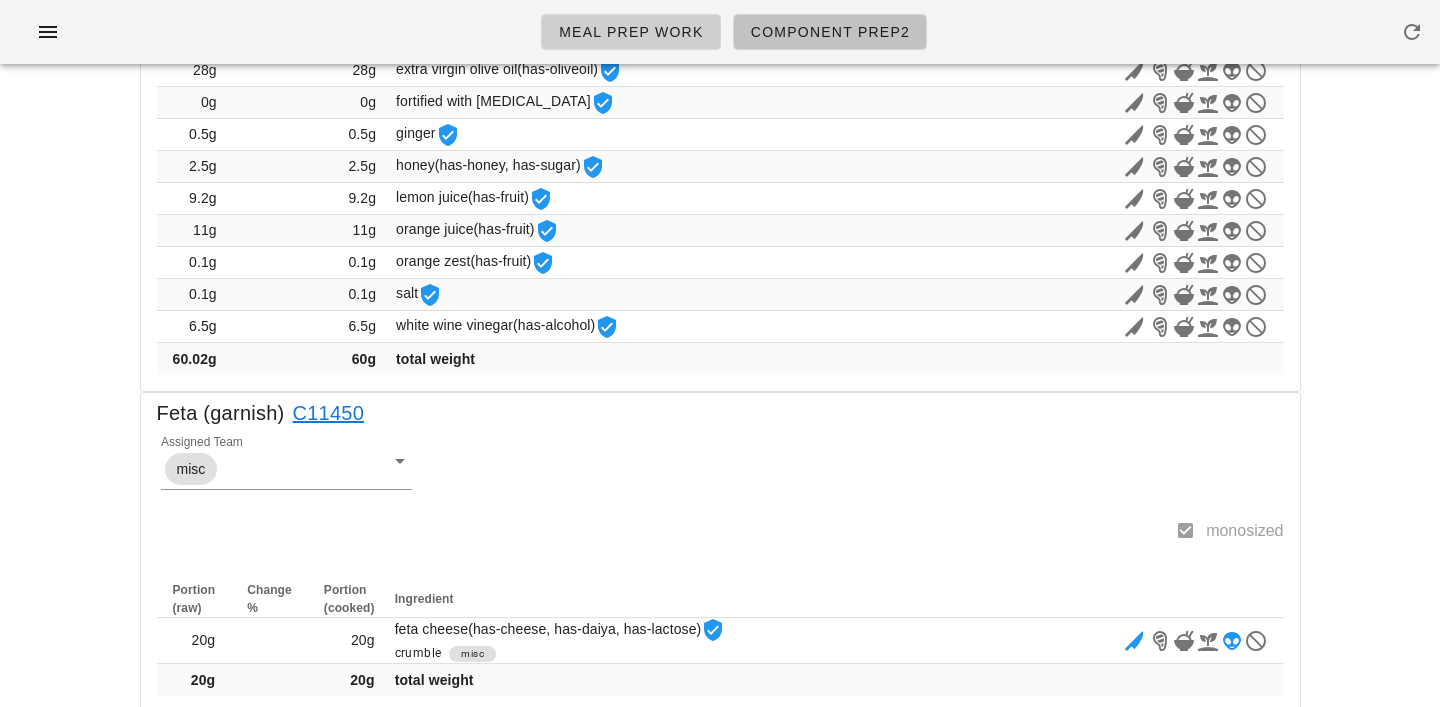 click on "Component Prep2" at bounding box center [830, 32] 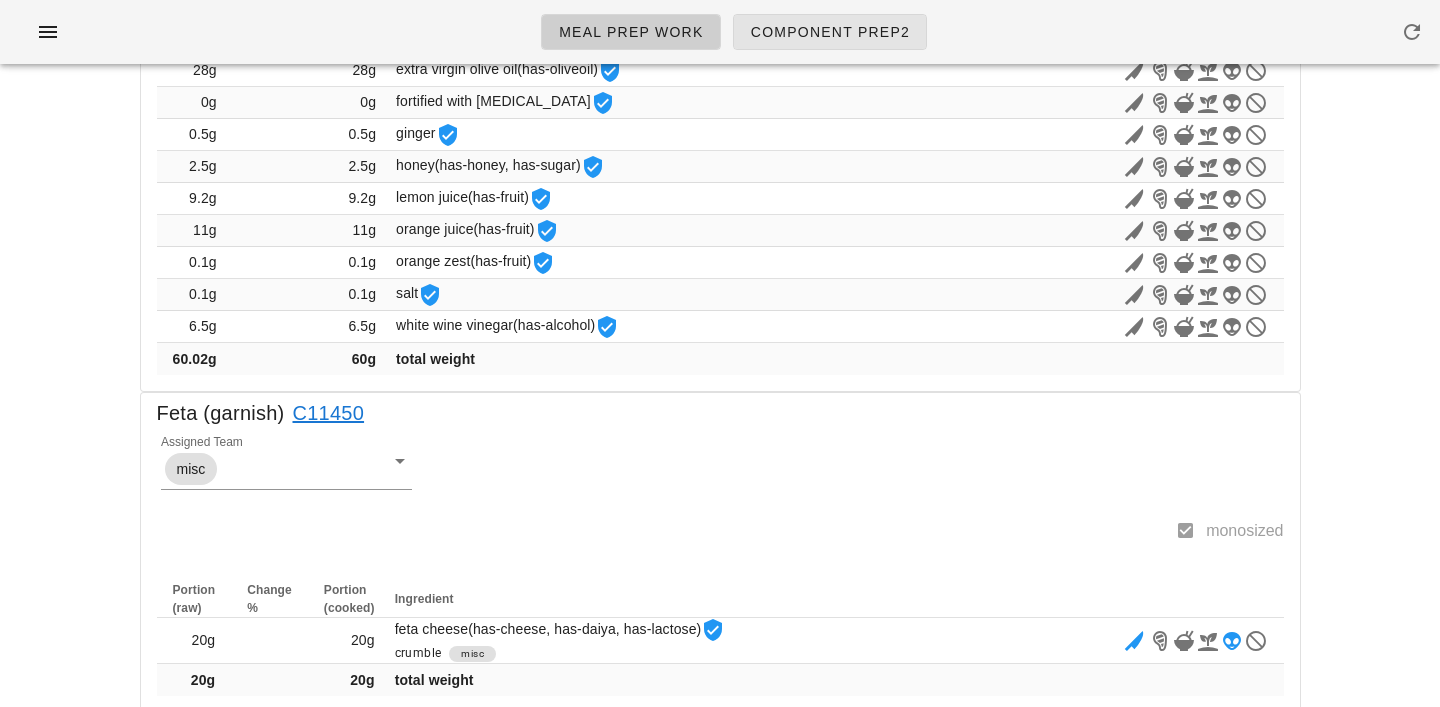 scroll, scrollTop: 0, scrollLeft: 0, axis: both 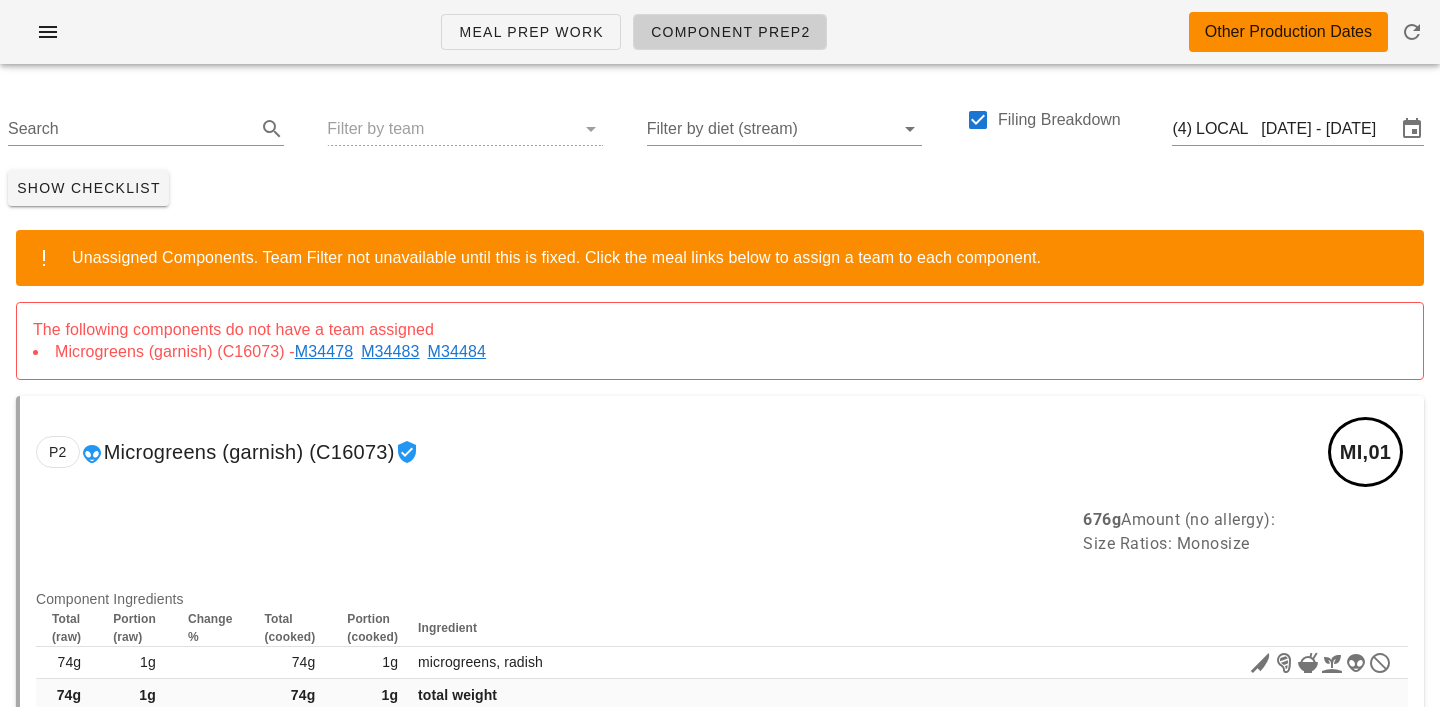 click on "M34478" at bounding box center (328, 351) 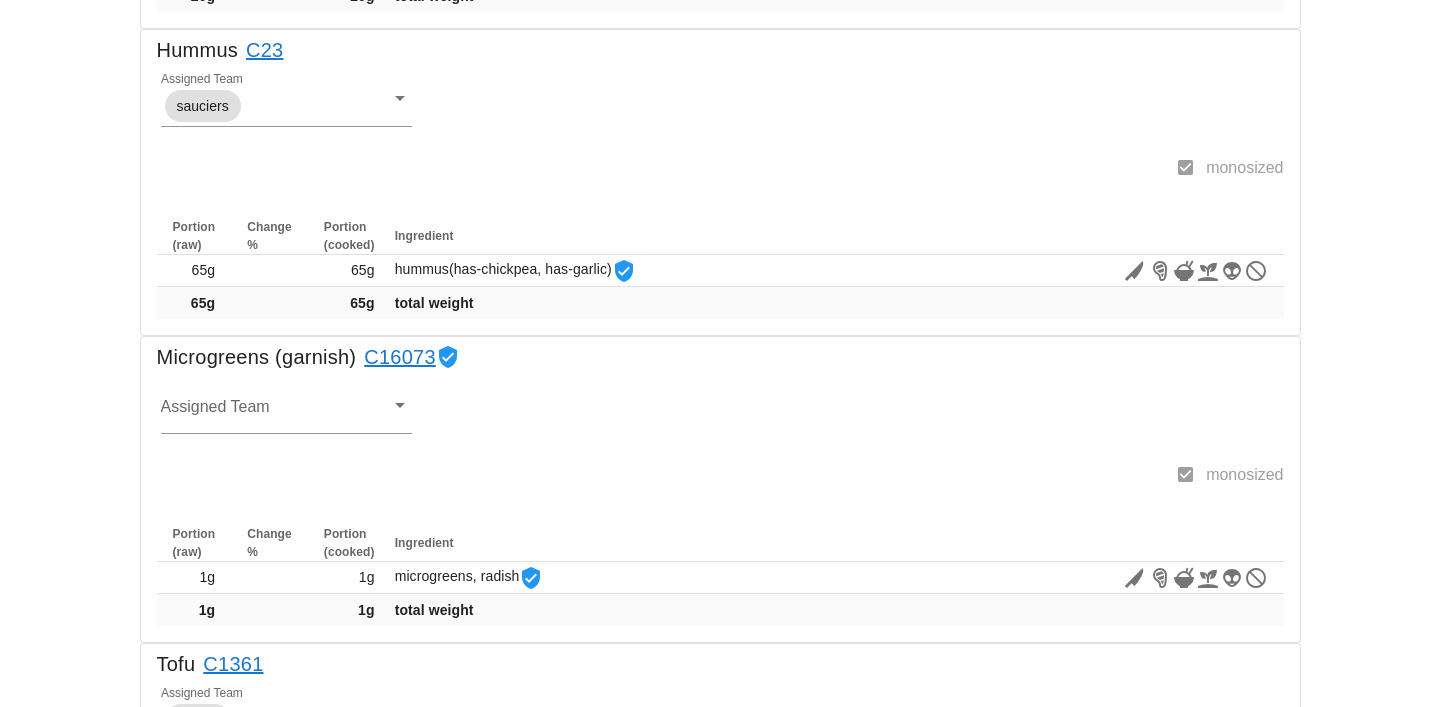 scroll, scrollTop: 1237, scrollLeft: 0, axis: vertical 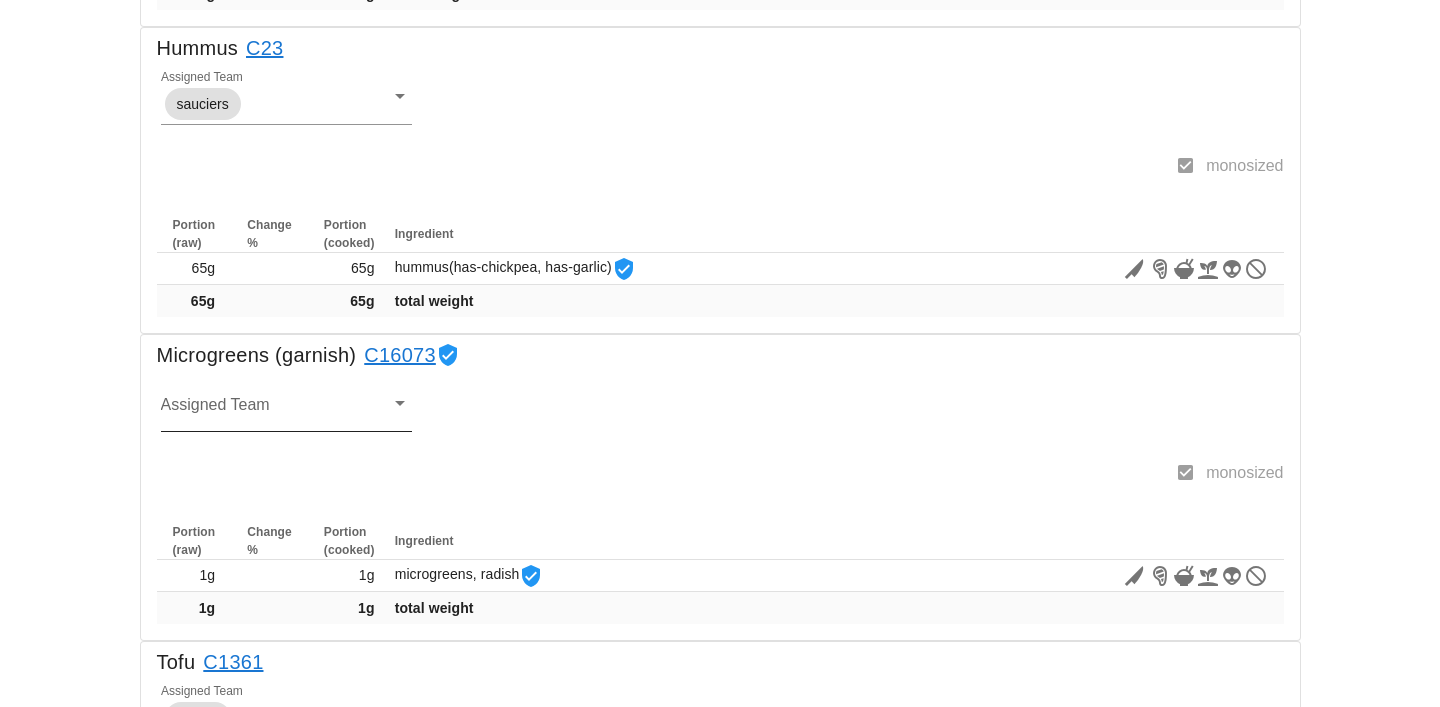 click on "Assigned Team" at bounding box center [271, 411] 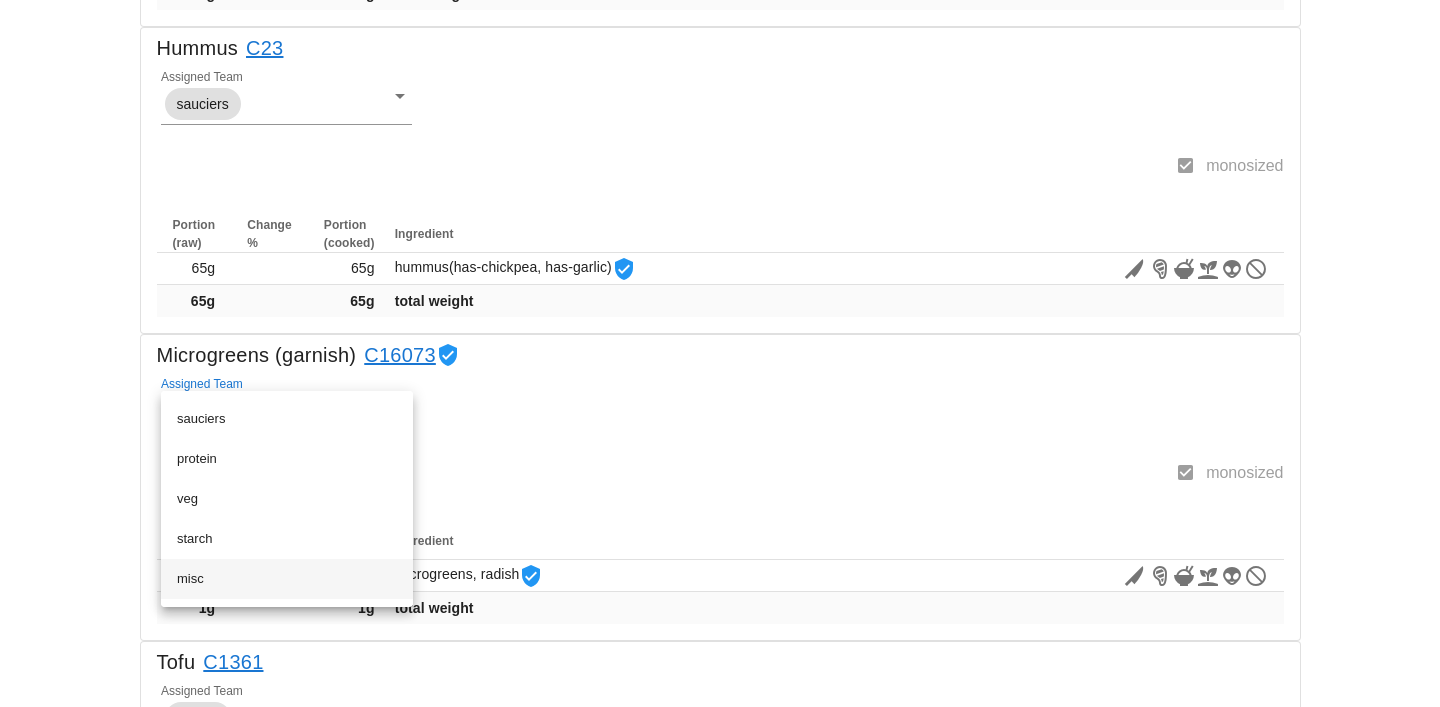 click on "misc" at bounding box center [287, 579] 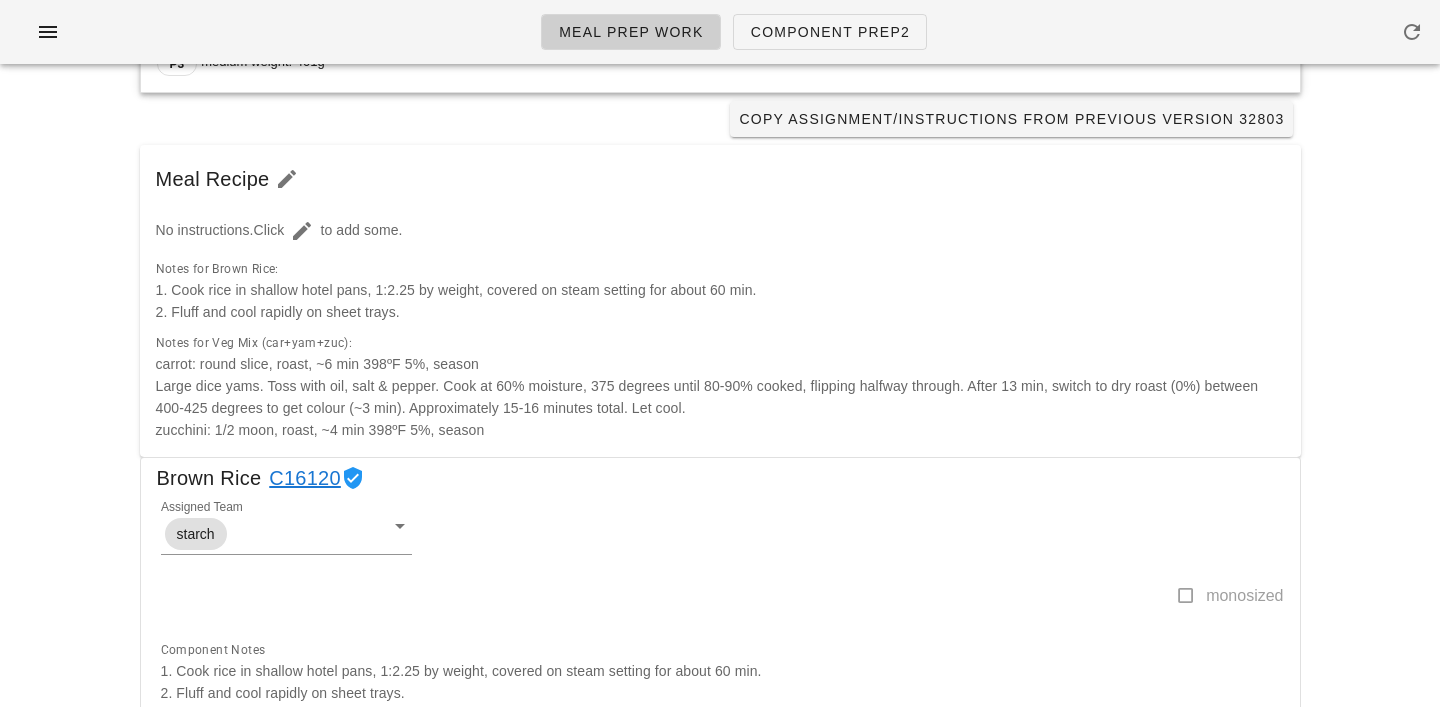 scroll, scrollTop: 0, scrollLeft: 0, axis: both 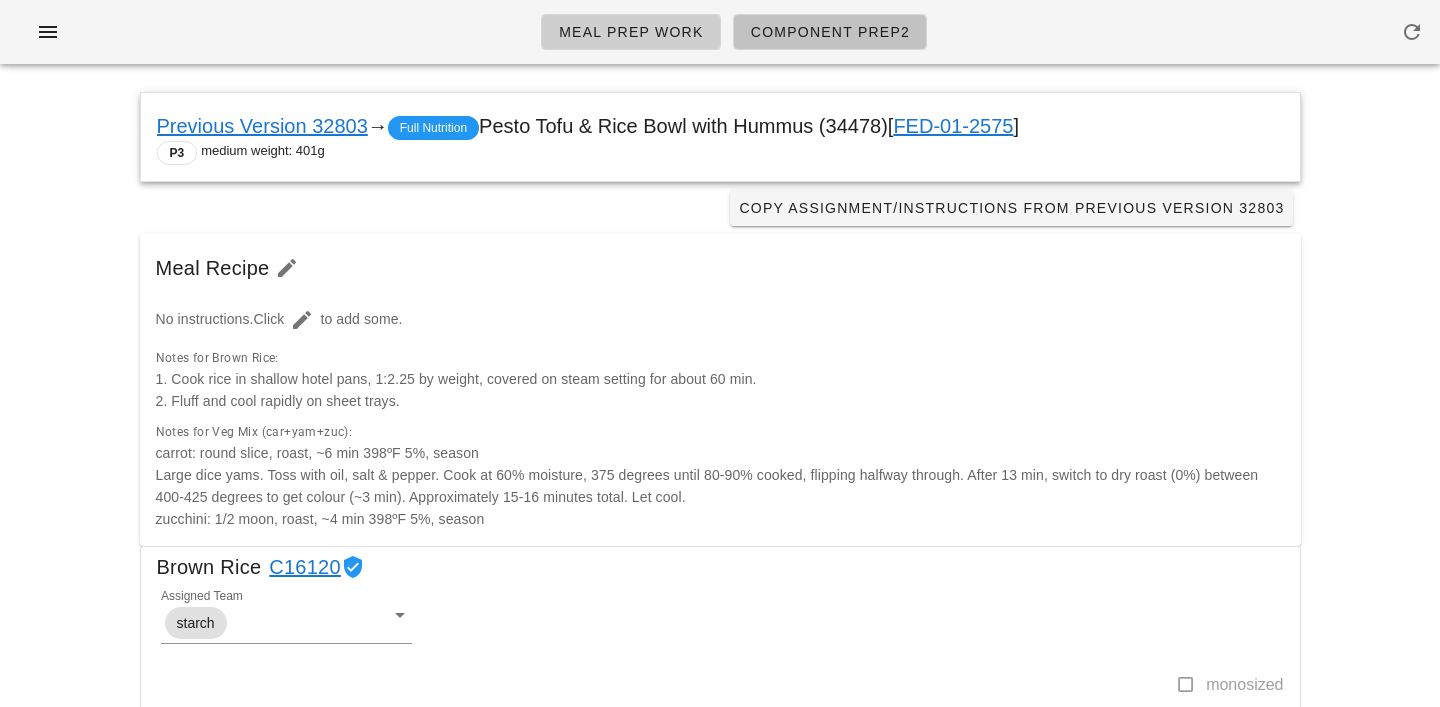 click on "Component Prep2" at bounding box center (830, 32) 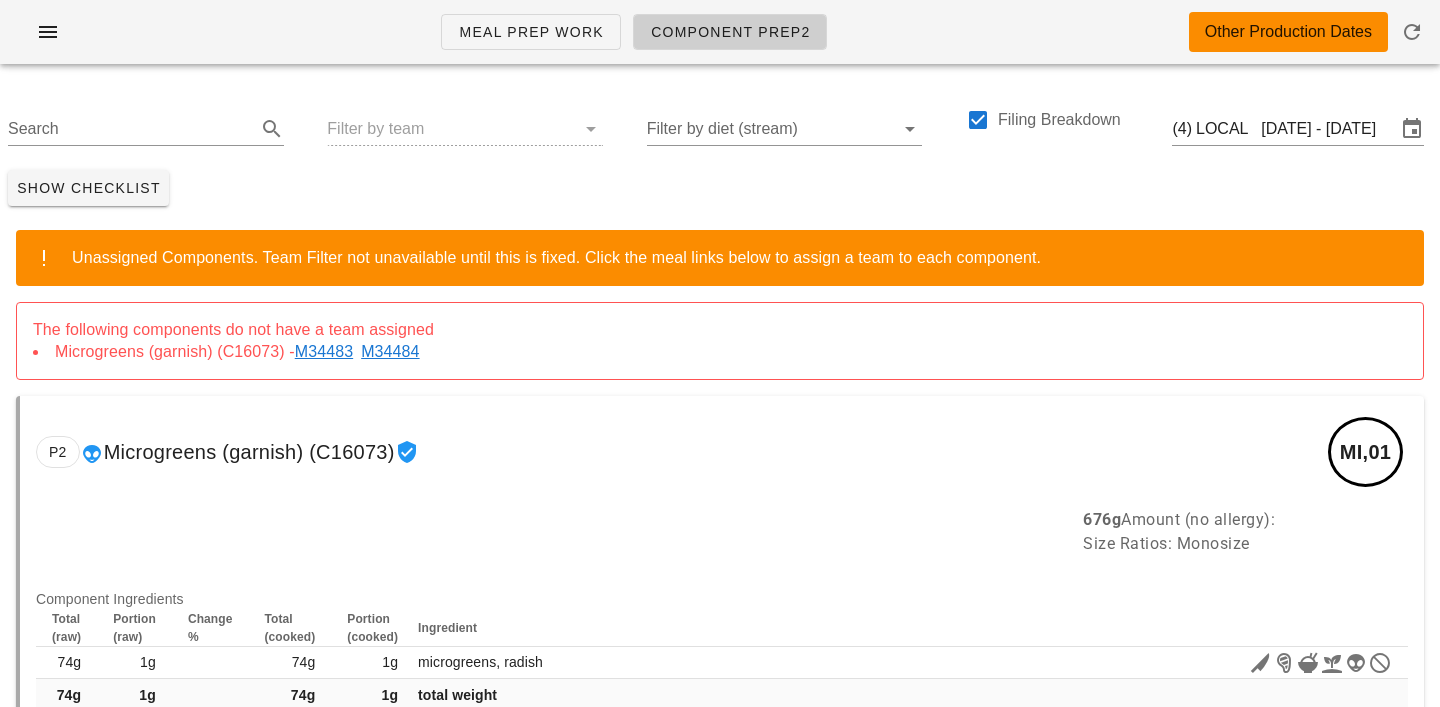 click on "M34483" at bounding box center [328, 351] 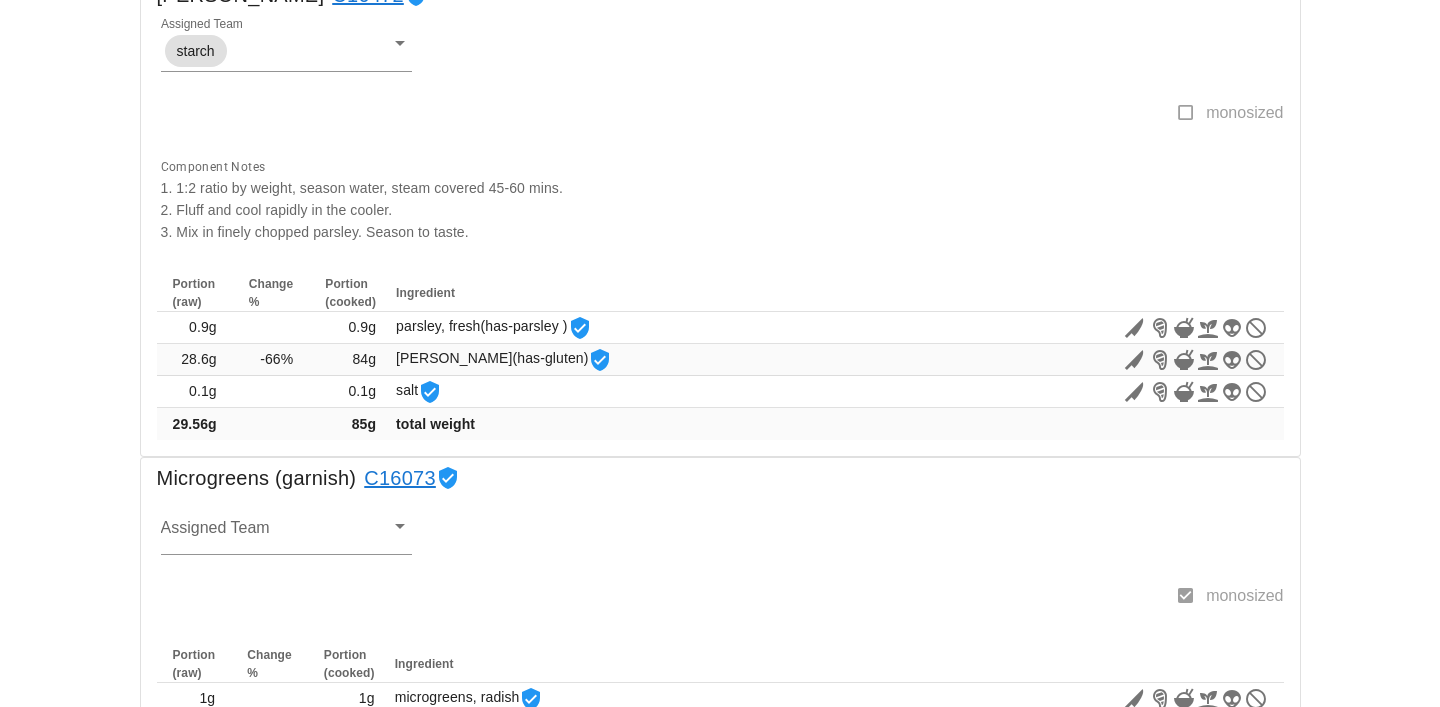 scroll, scrollTop: 2831, scrollLeft: 0, axis: vertical 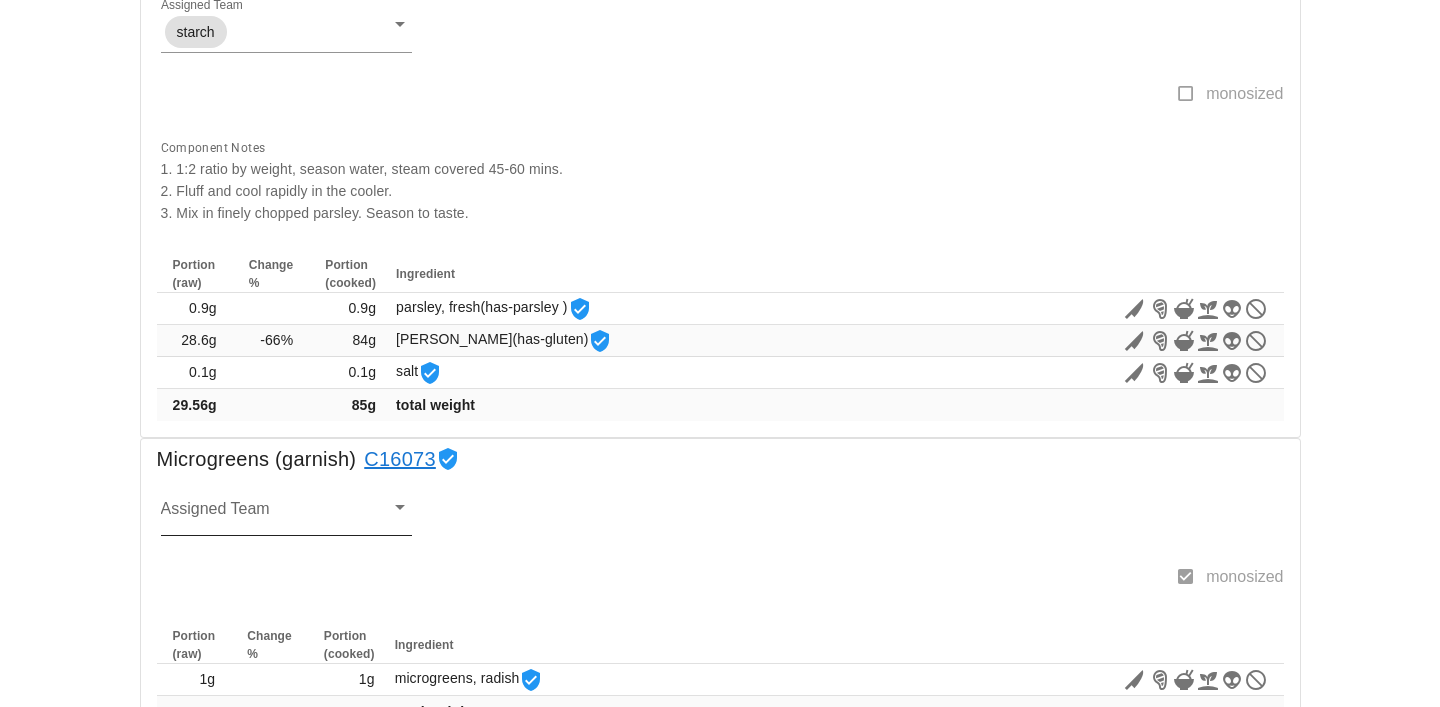 click on "Assigned Team" at bounding box center (271, 515) 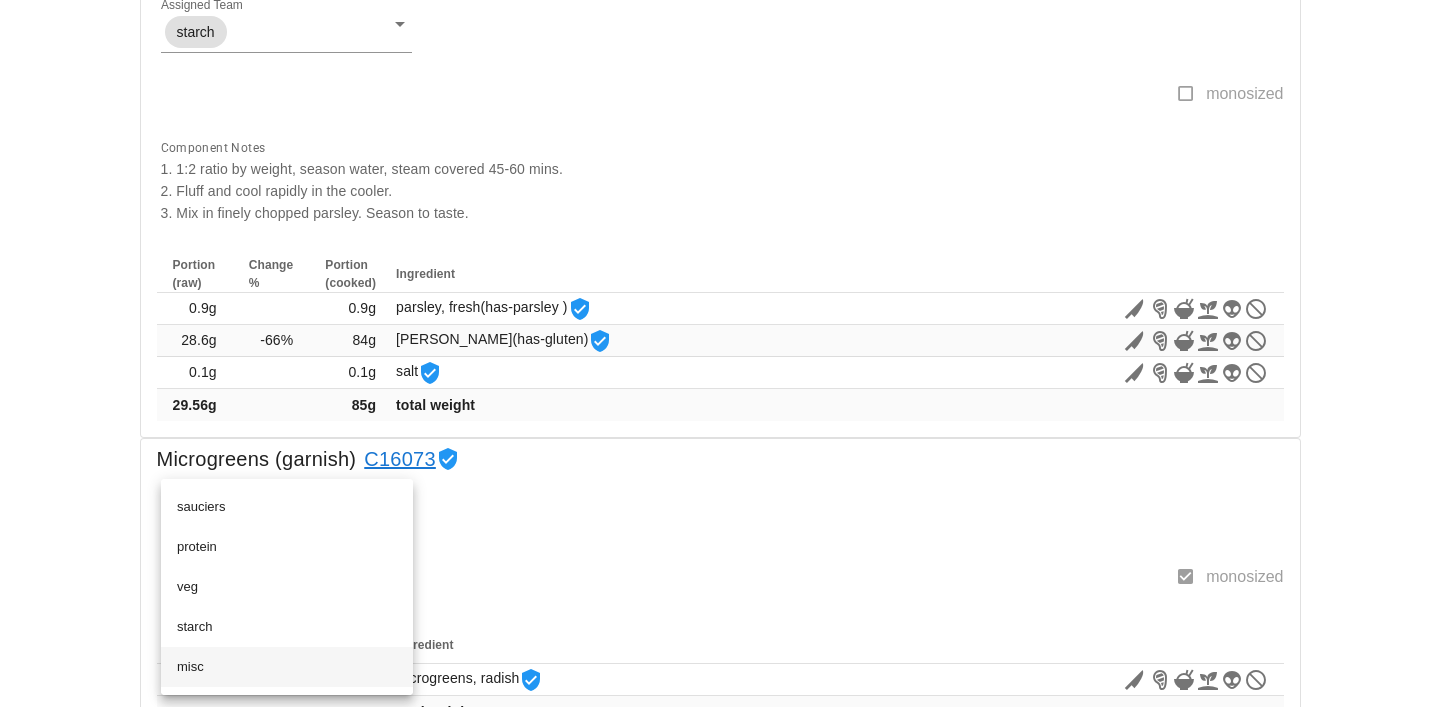 click on "misc" at bounding box center (287, 667) 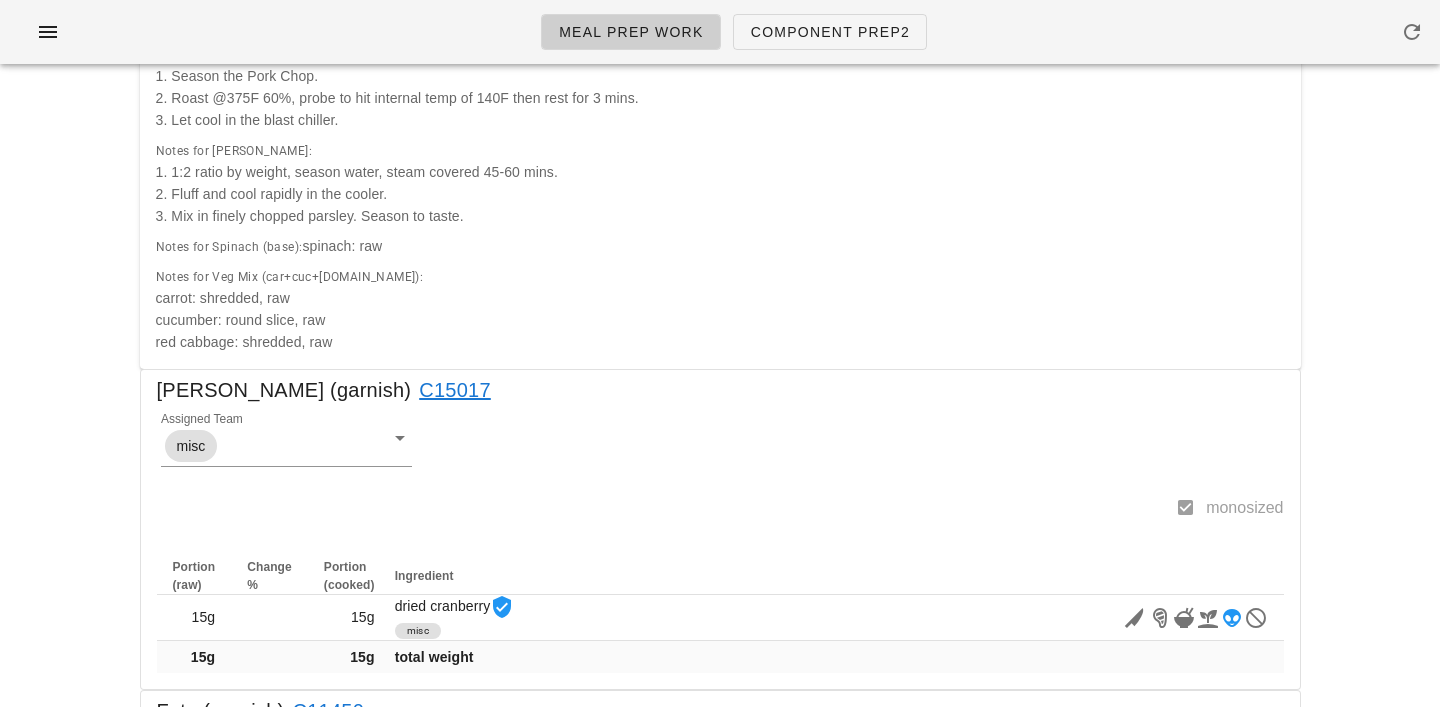 scroll, scrollTop: 0, scrollLeft: 0, axis: both 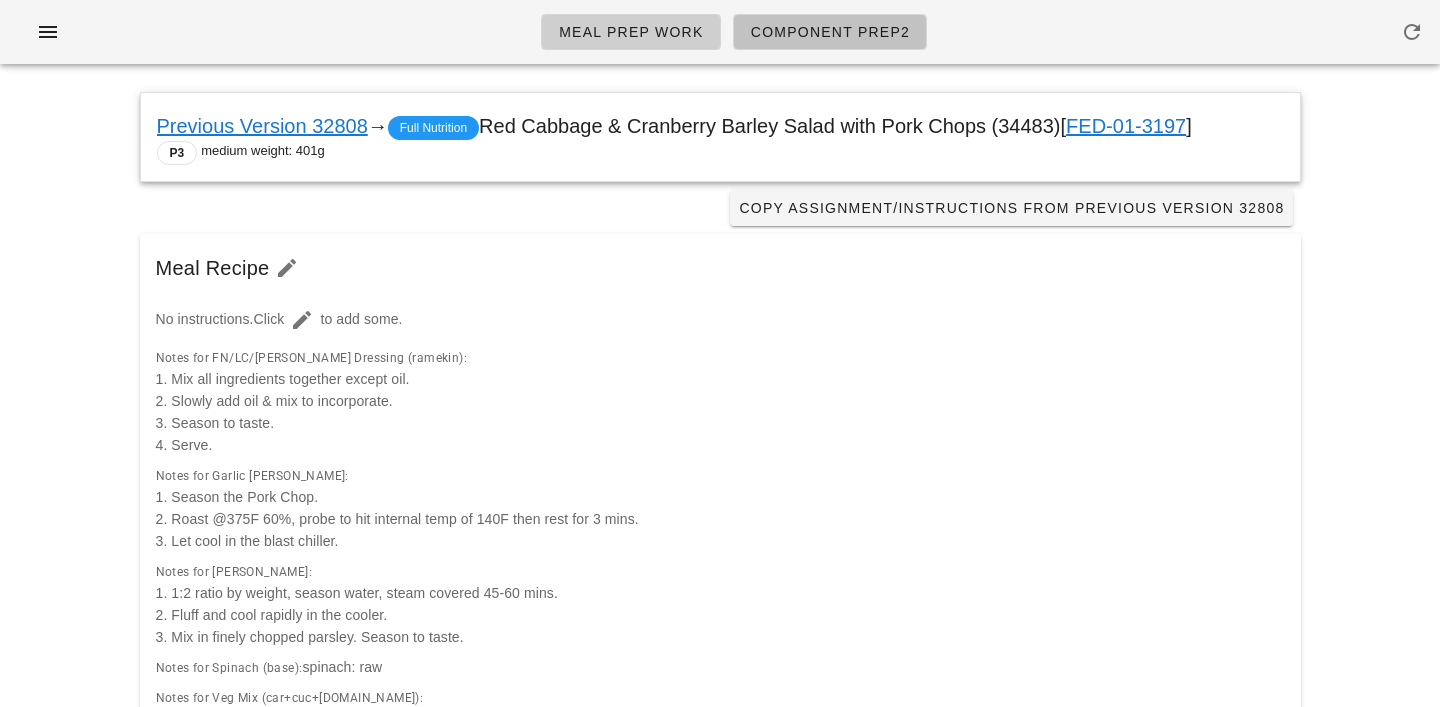 click on "Component Prep2" at bounding box center (830, 32) 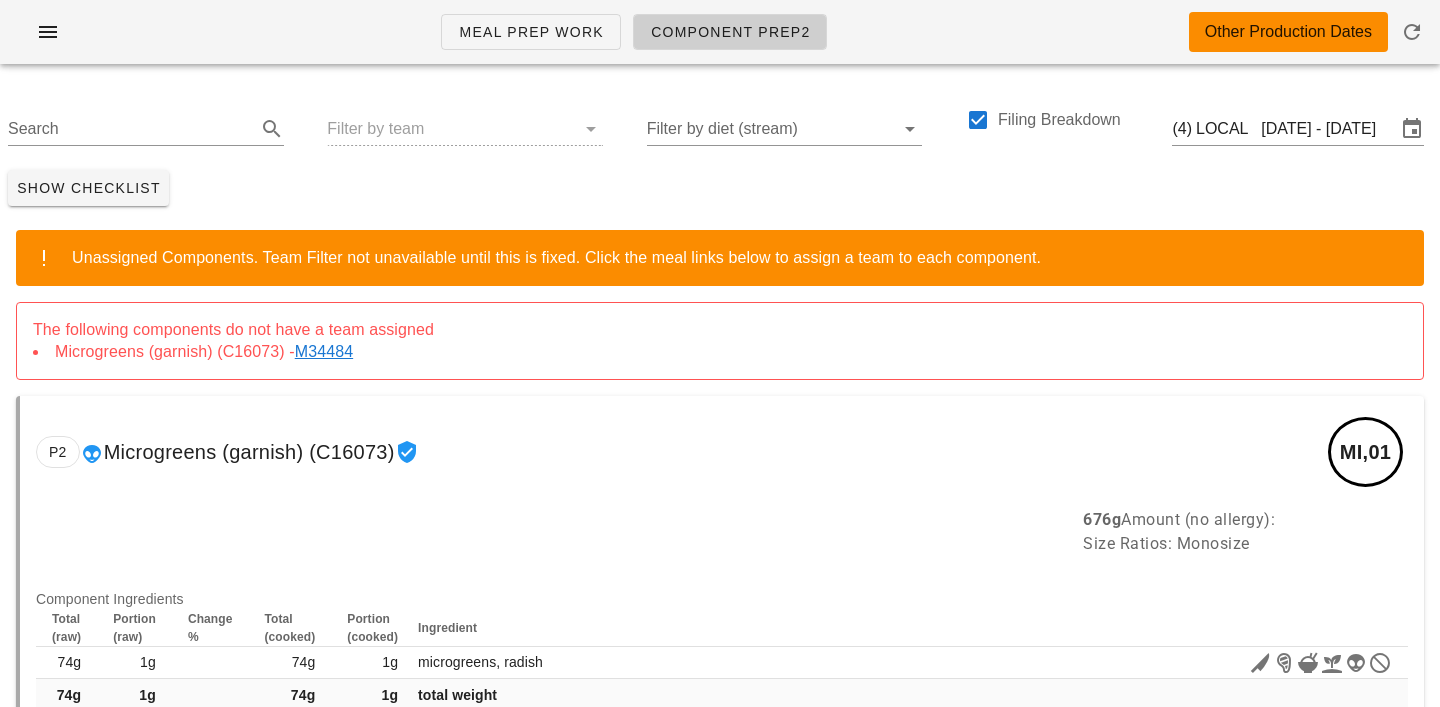 click on "M34484" at bounding box center (328, 351) 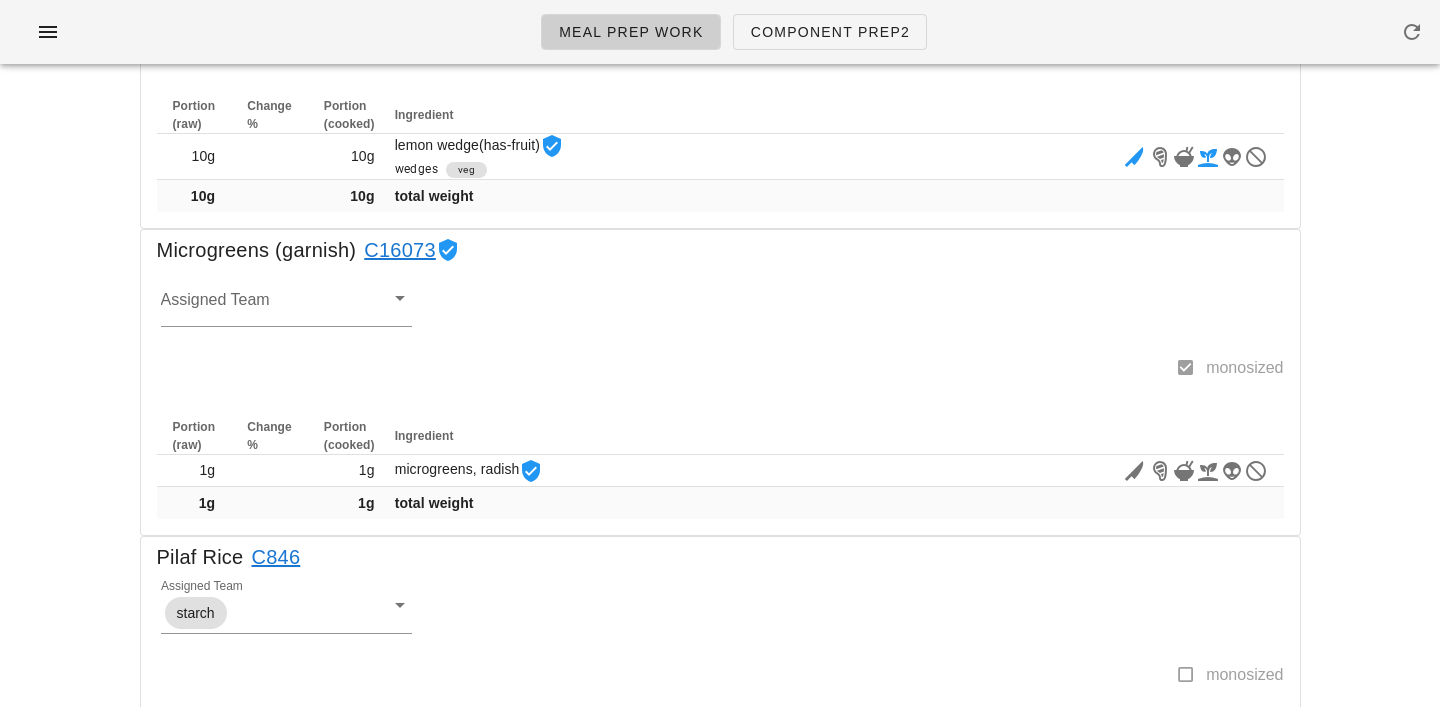 scroll, scrollTop: 1030, scrollLeft: 0, axis: vertical 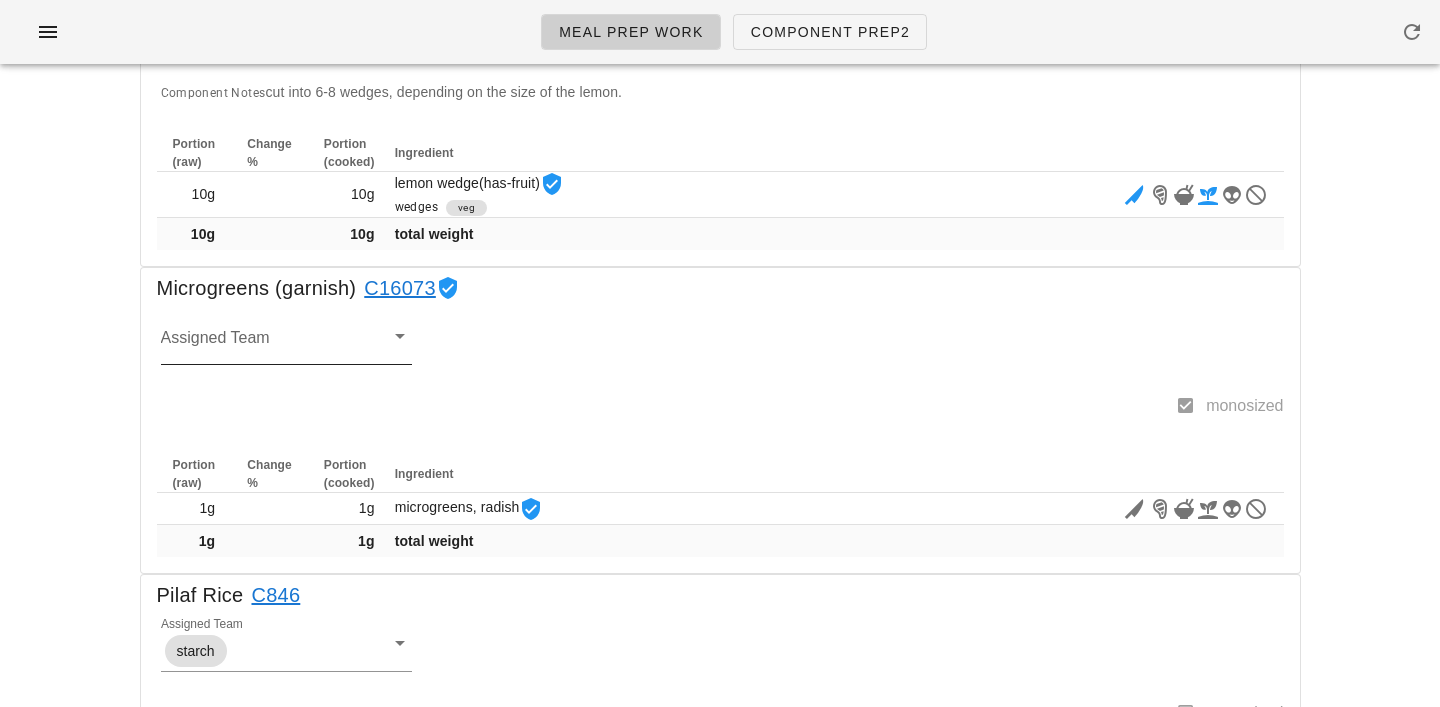 click on "Assigned Team" at bounding box center [271, 344] 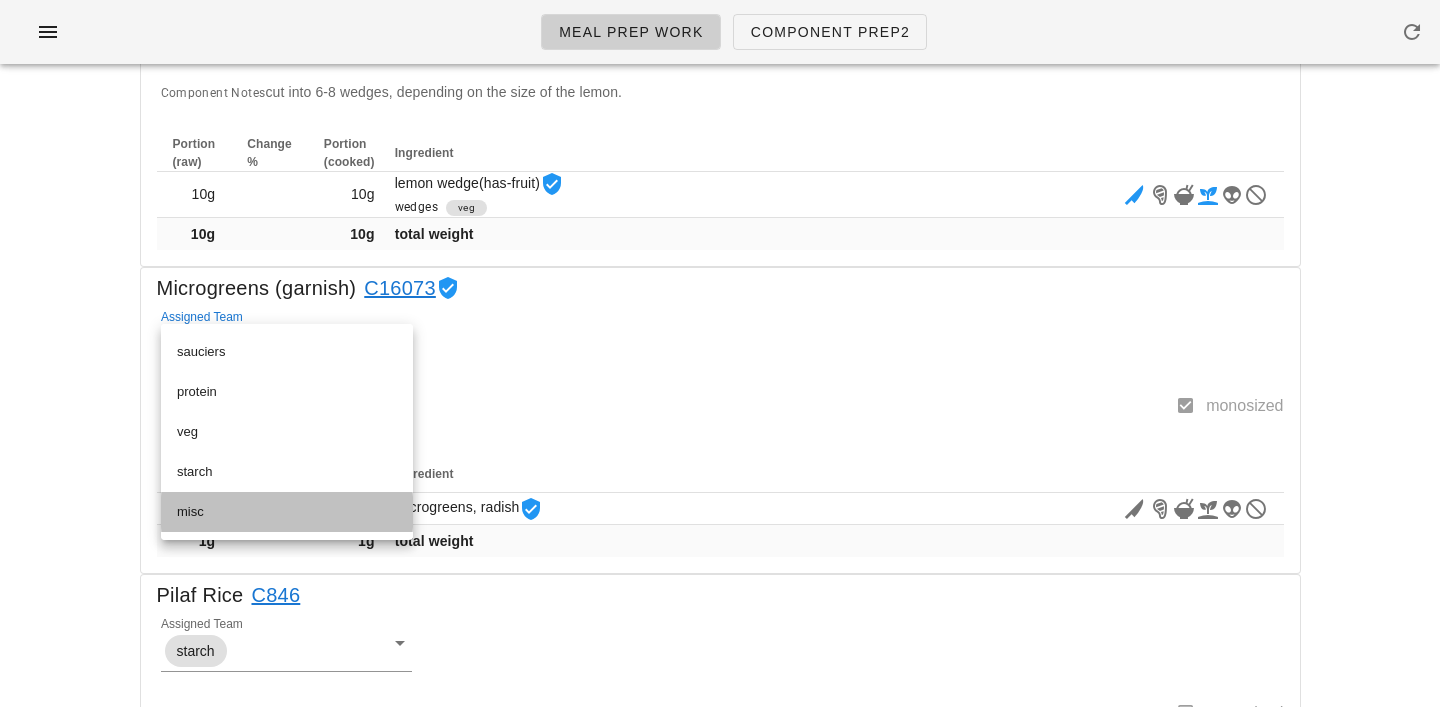 click on "misc" at bounding box center [287, 512] 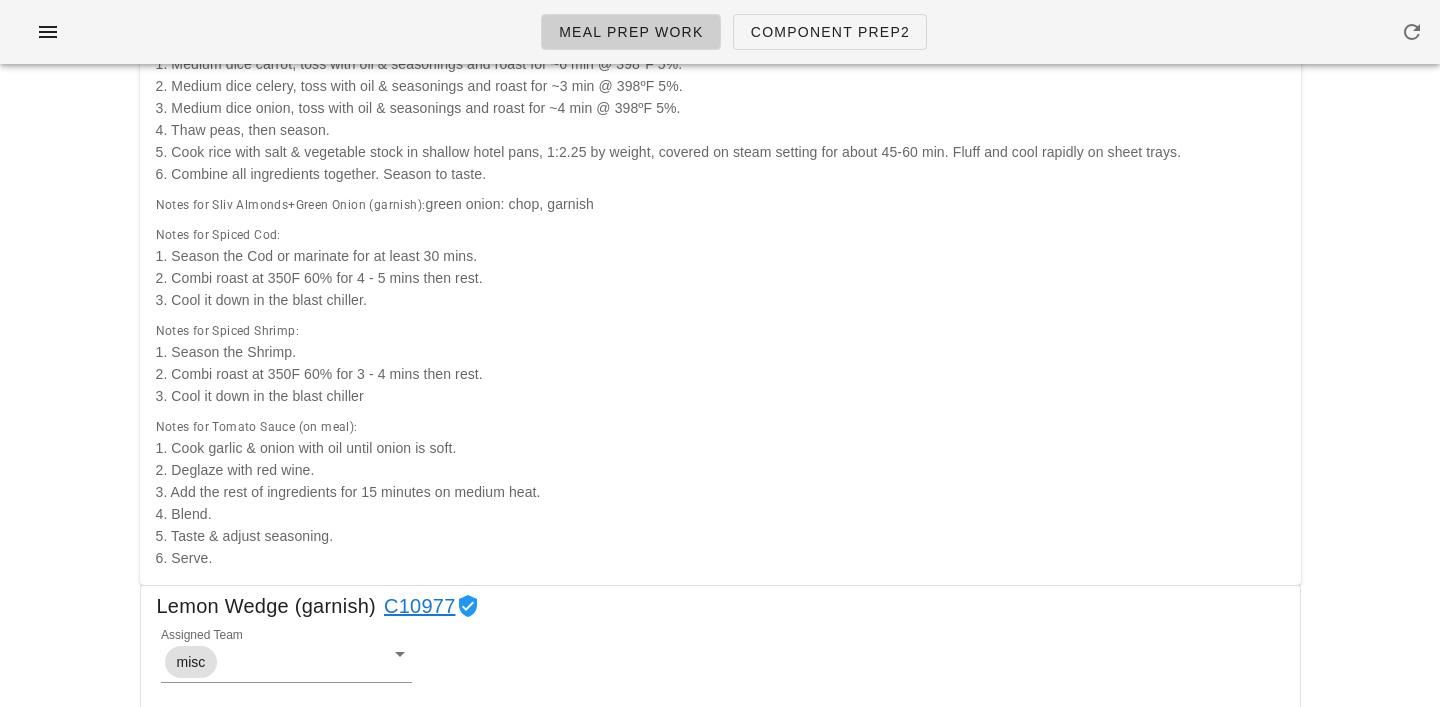 scroll, scrollTop: 0, scrollLeft: 0, axis: both 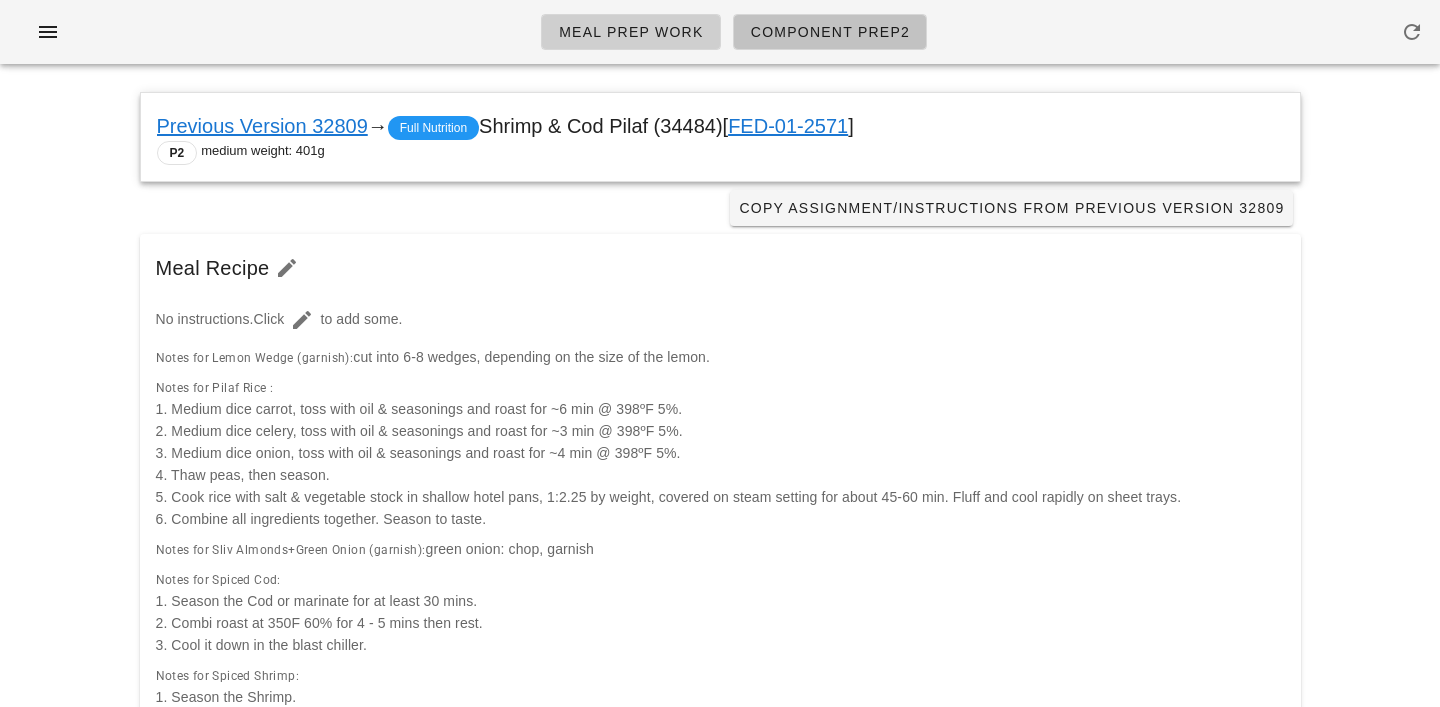 click on "Component Prep2" at bounding box center [830, 32] 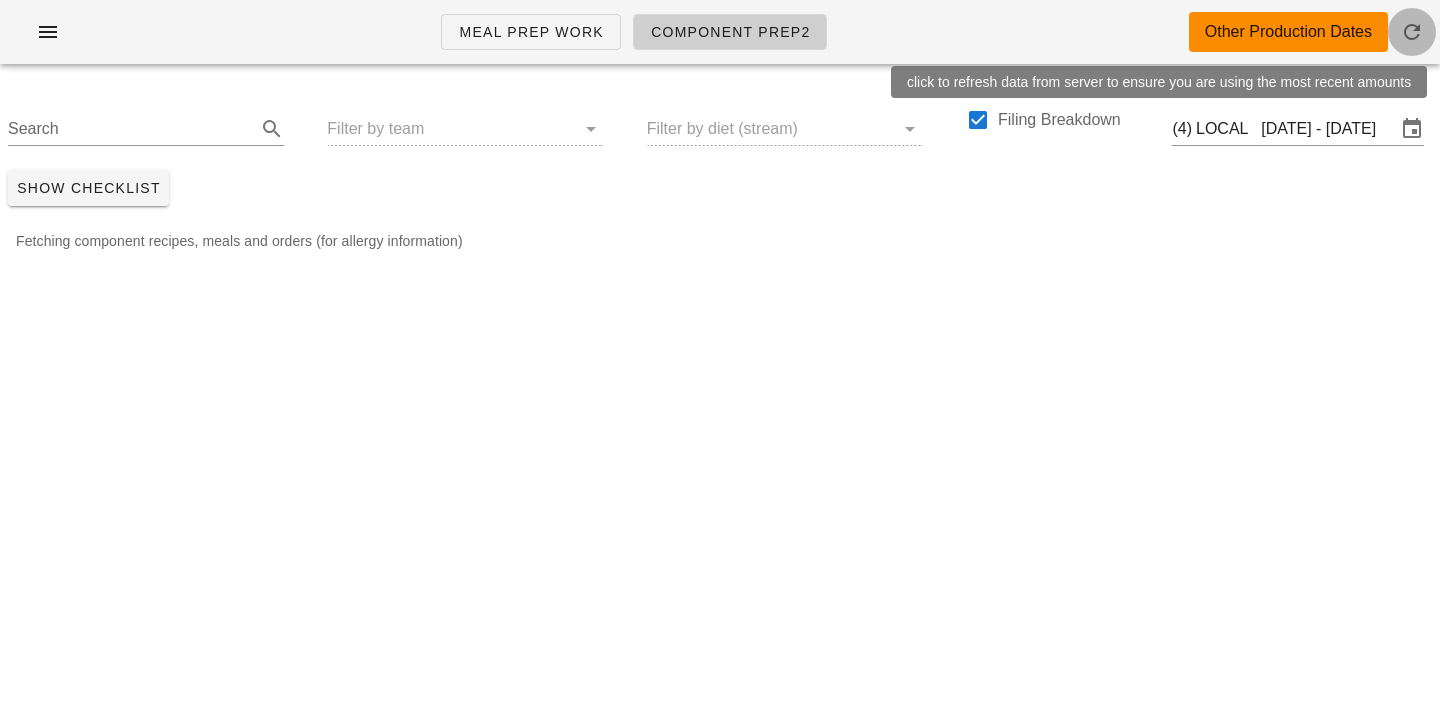click at bounding box center (1412, 32) 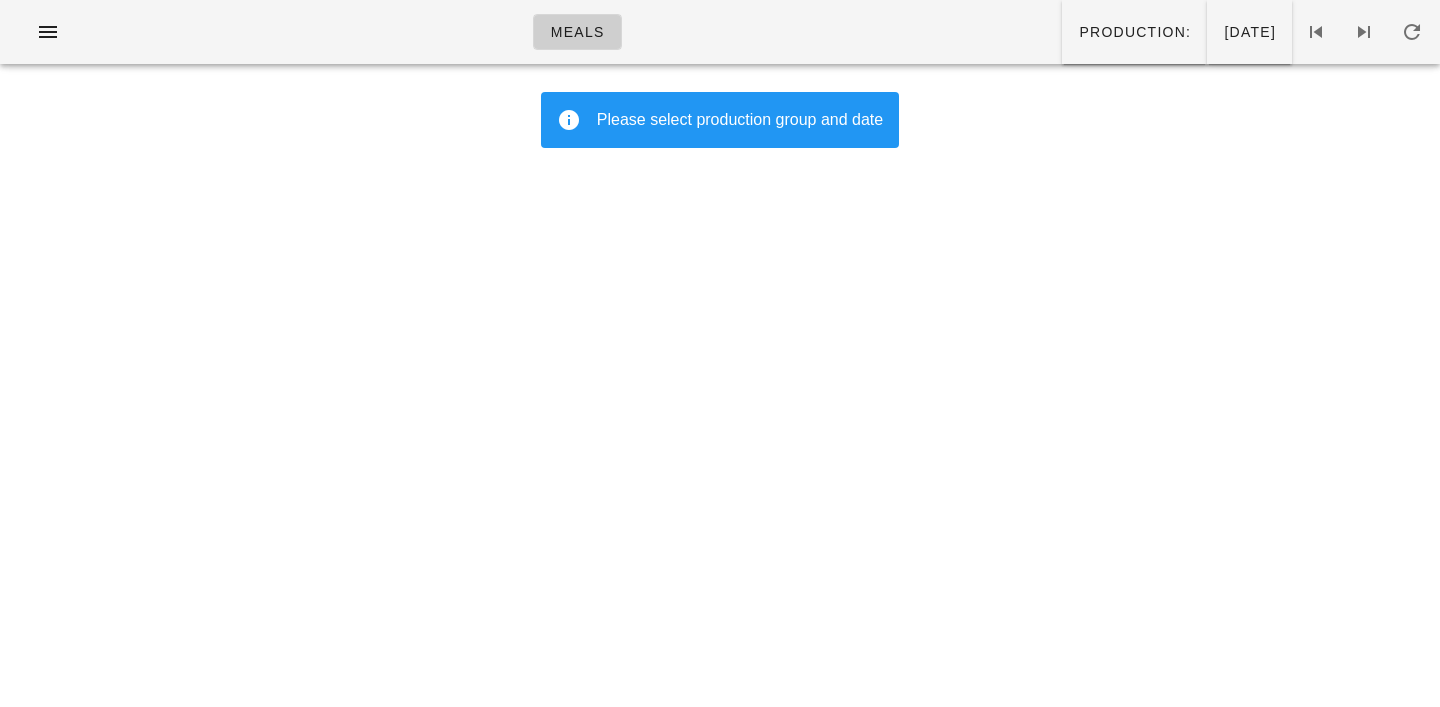 scroll, scrollTop: 0, scrollLeft: 0, axis: both 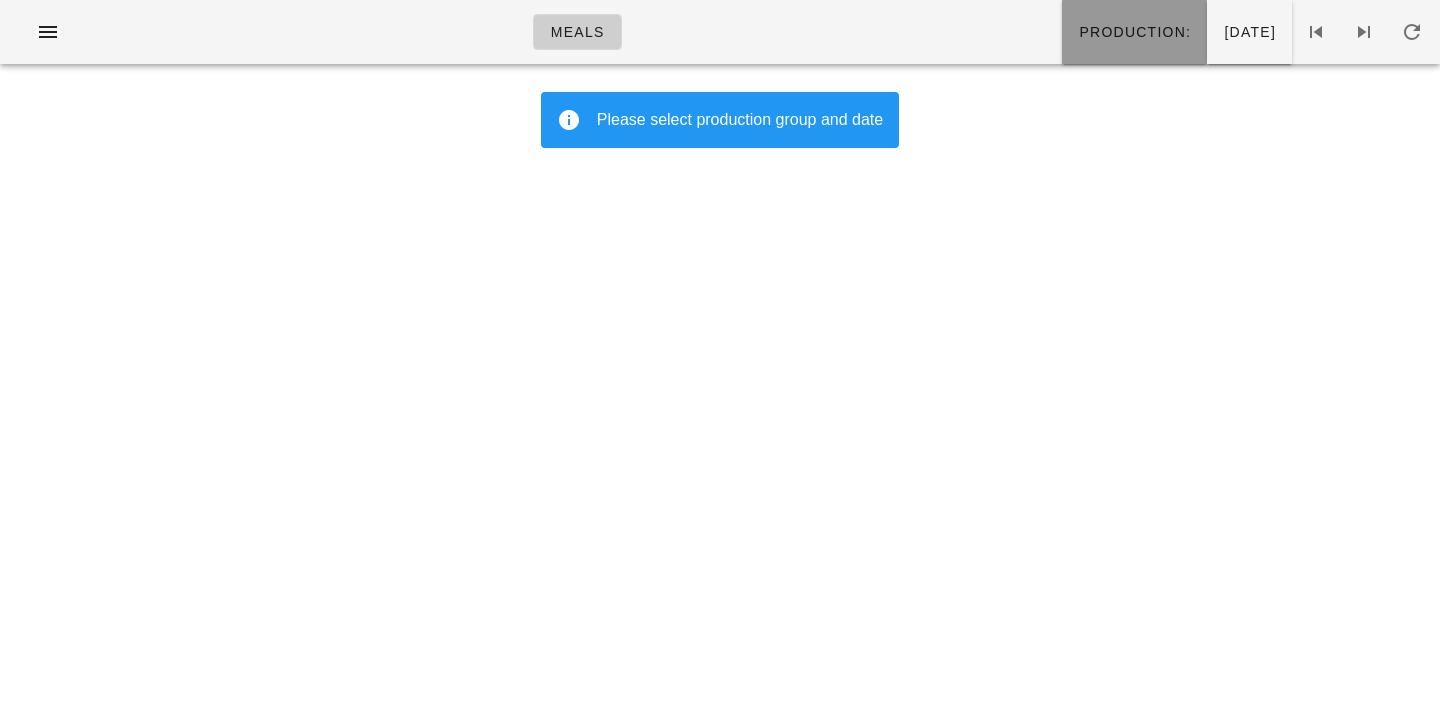 click on "Production:" at bounding box center [1134, 32] 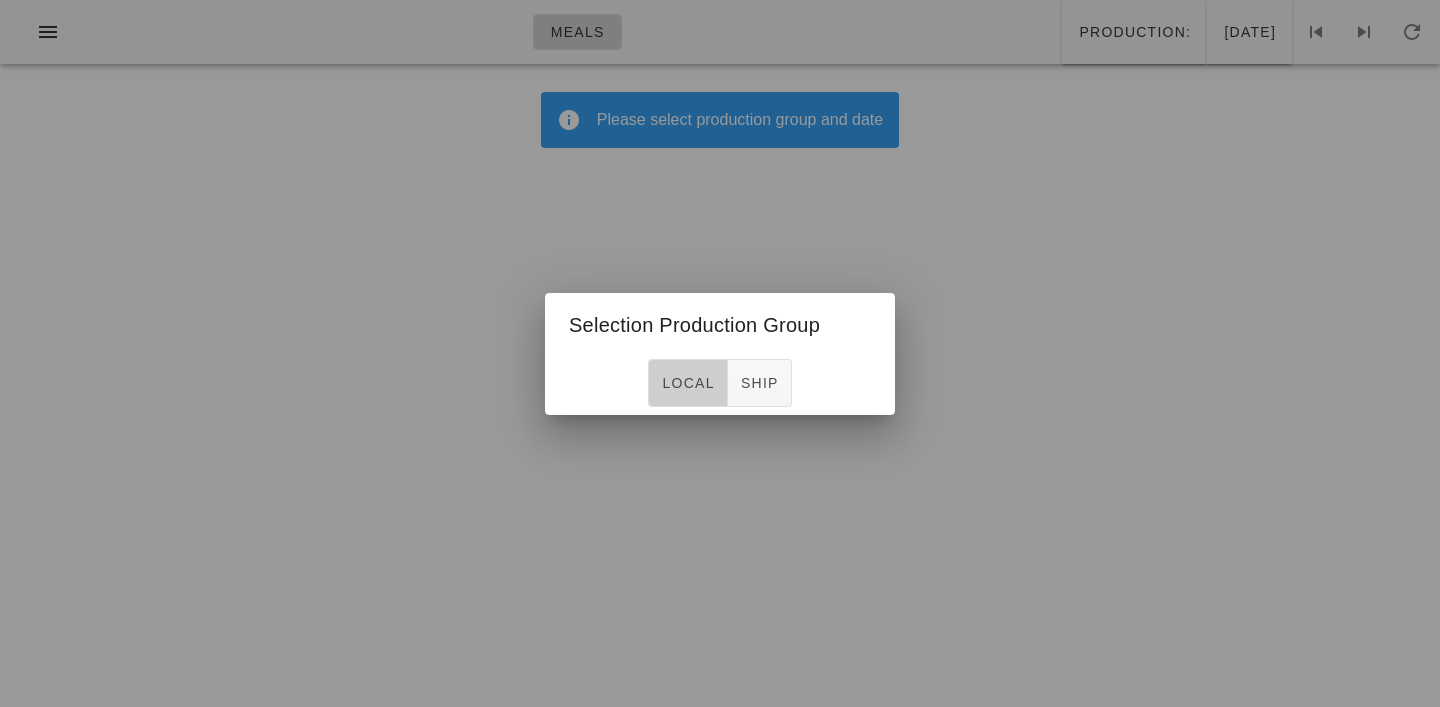 click on "local" at bounding box center (687, 383) 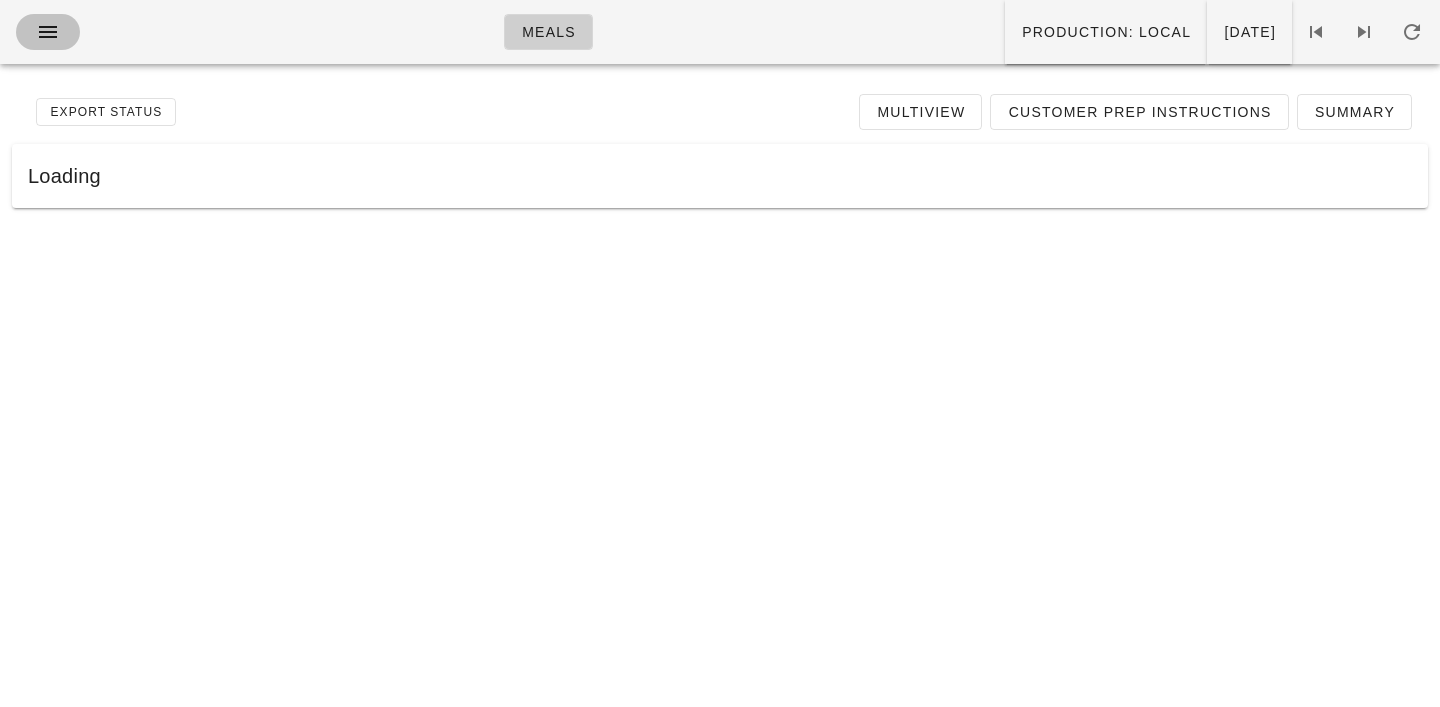 click at bounding box center (48, 32) 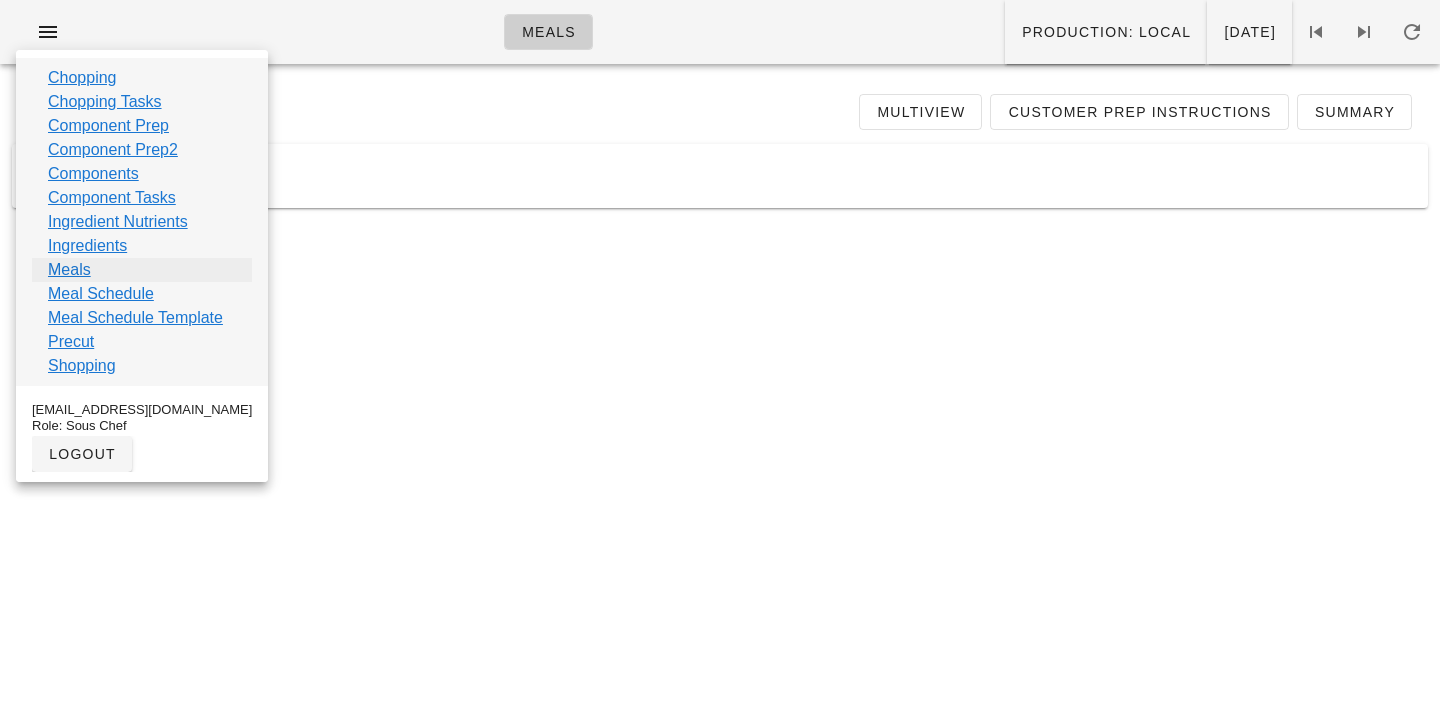 click on "Meals" at bounding box center [69, 270] 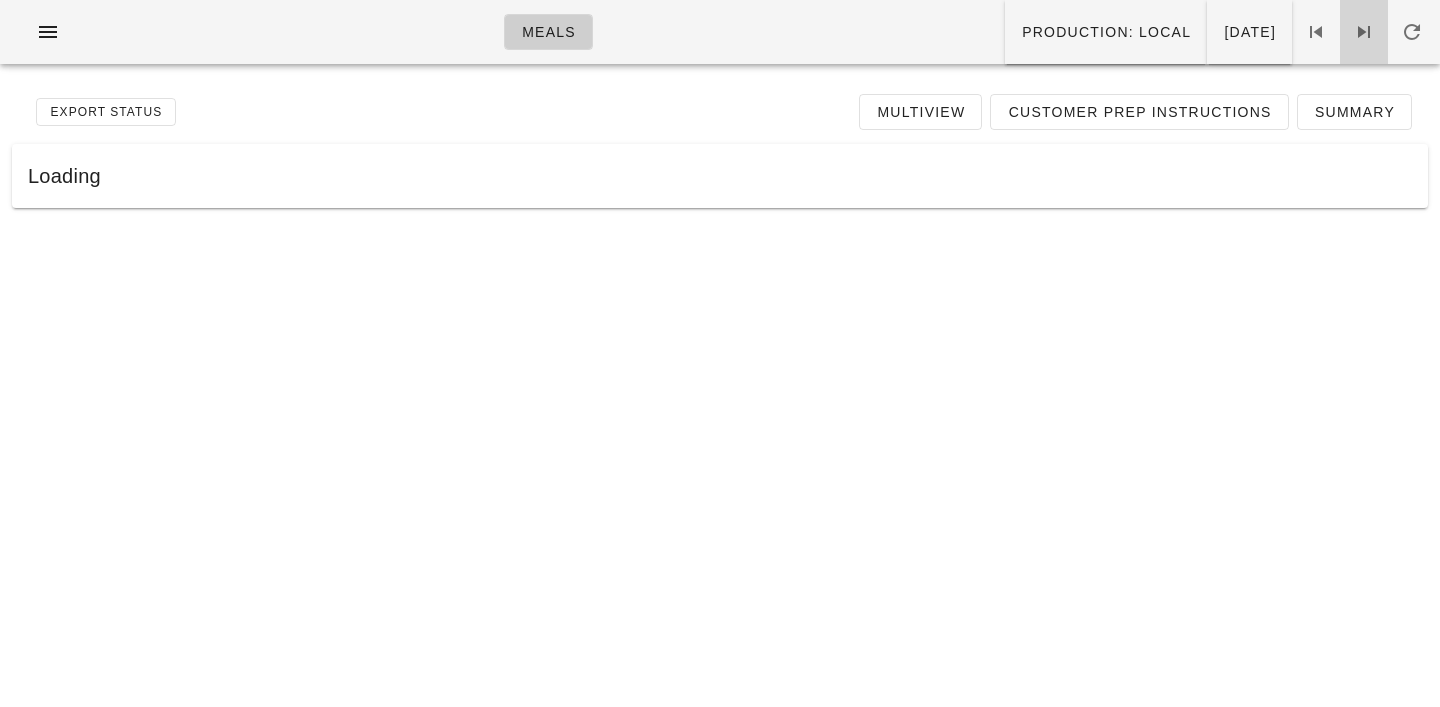 click at bounding box center (1364, 32) 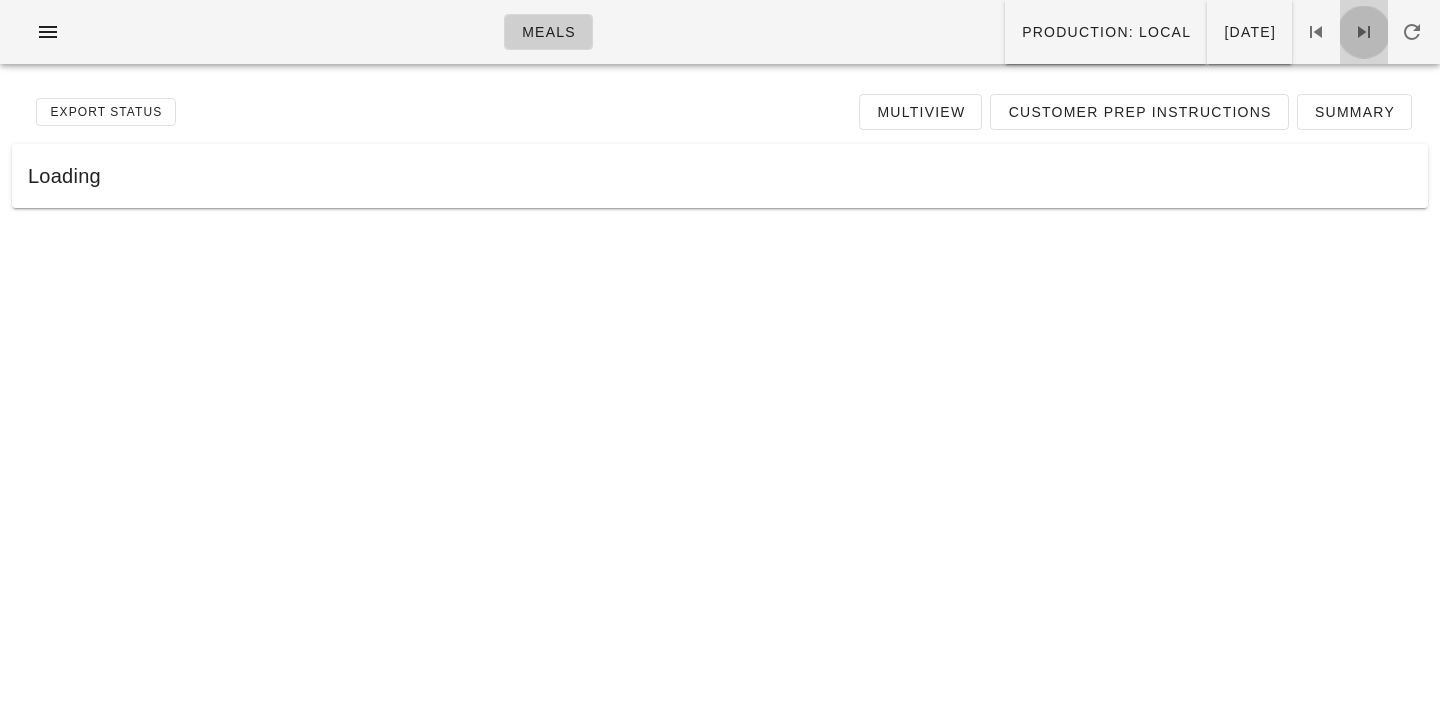 click at bounding box center (1364, 32) 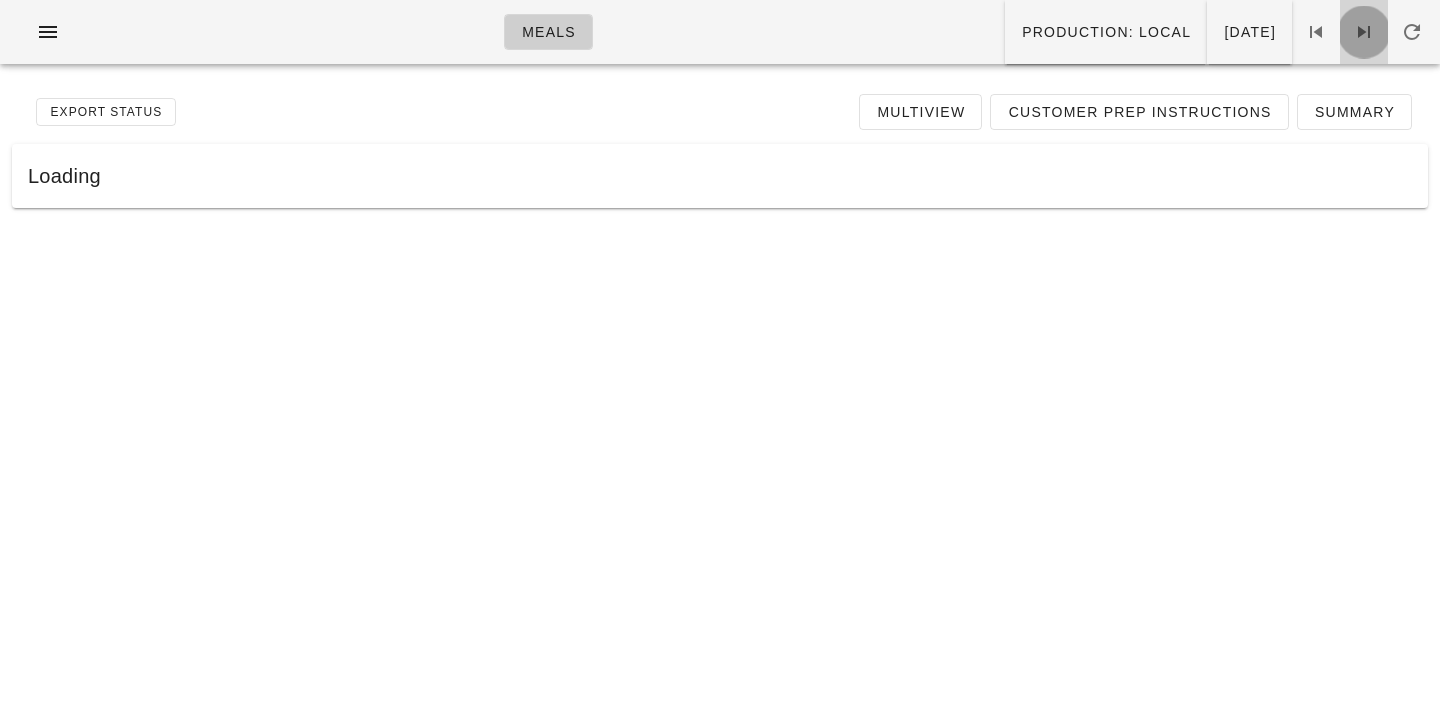 click at bounding box center (1364, 32) 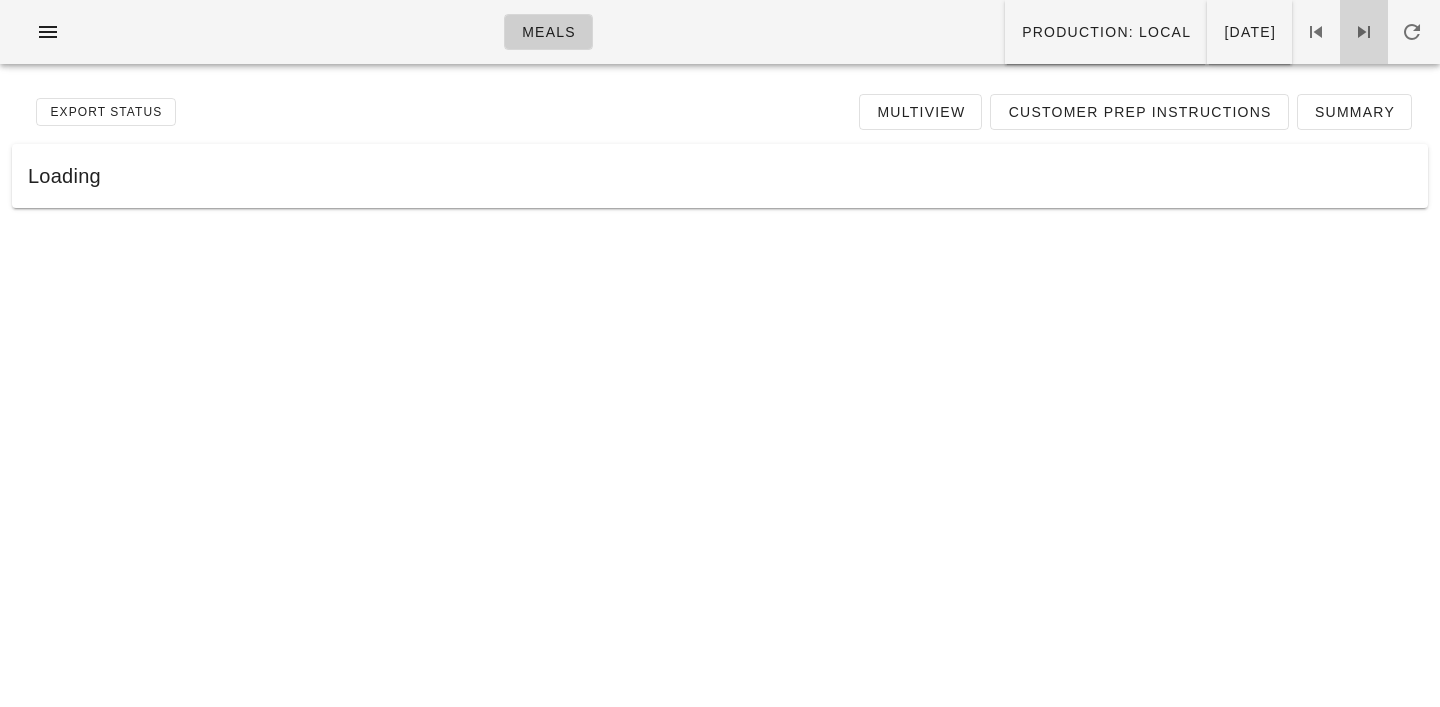 click at bounding box center [1364, 32] 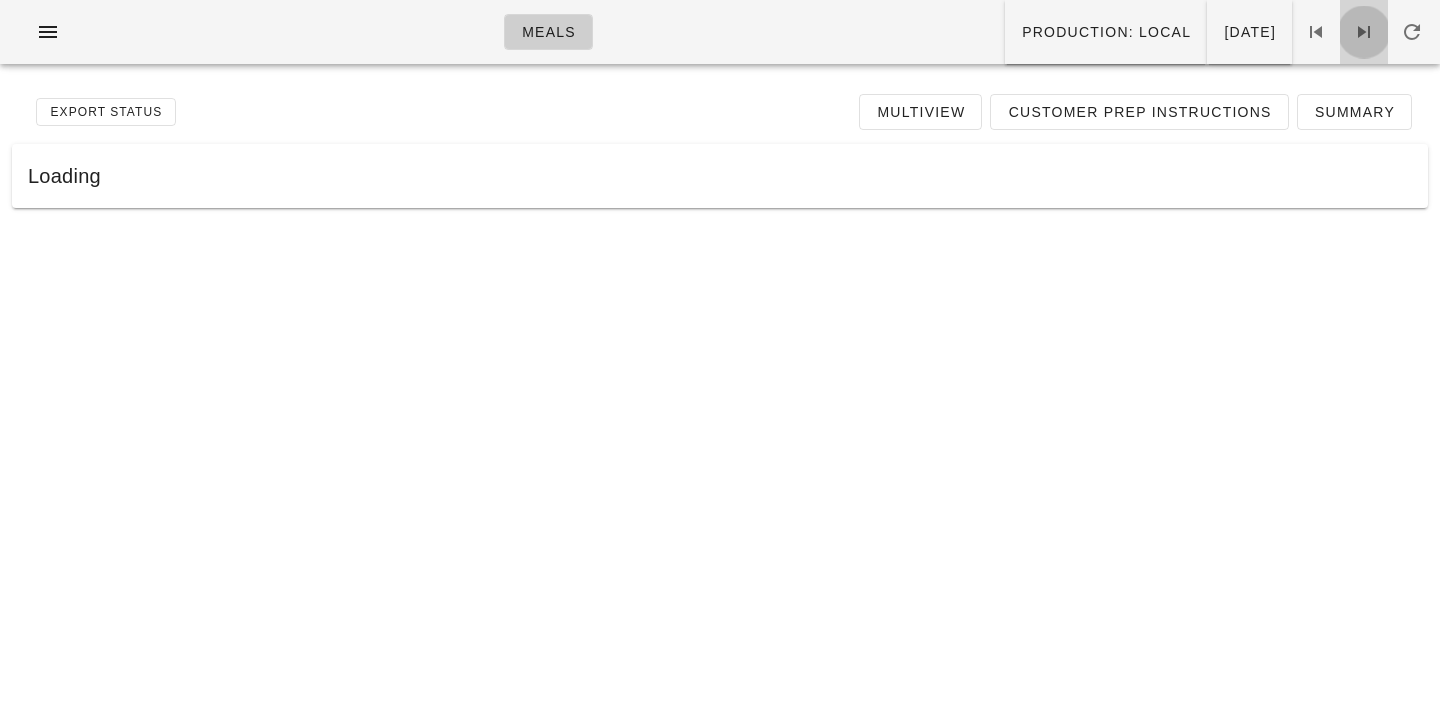 click at bounding box center [1364, 32] 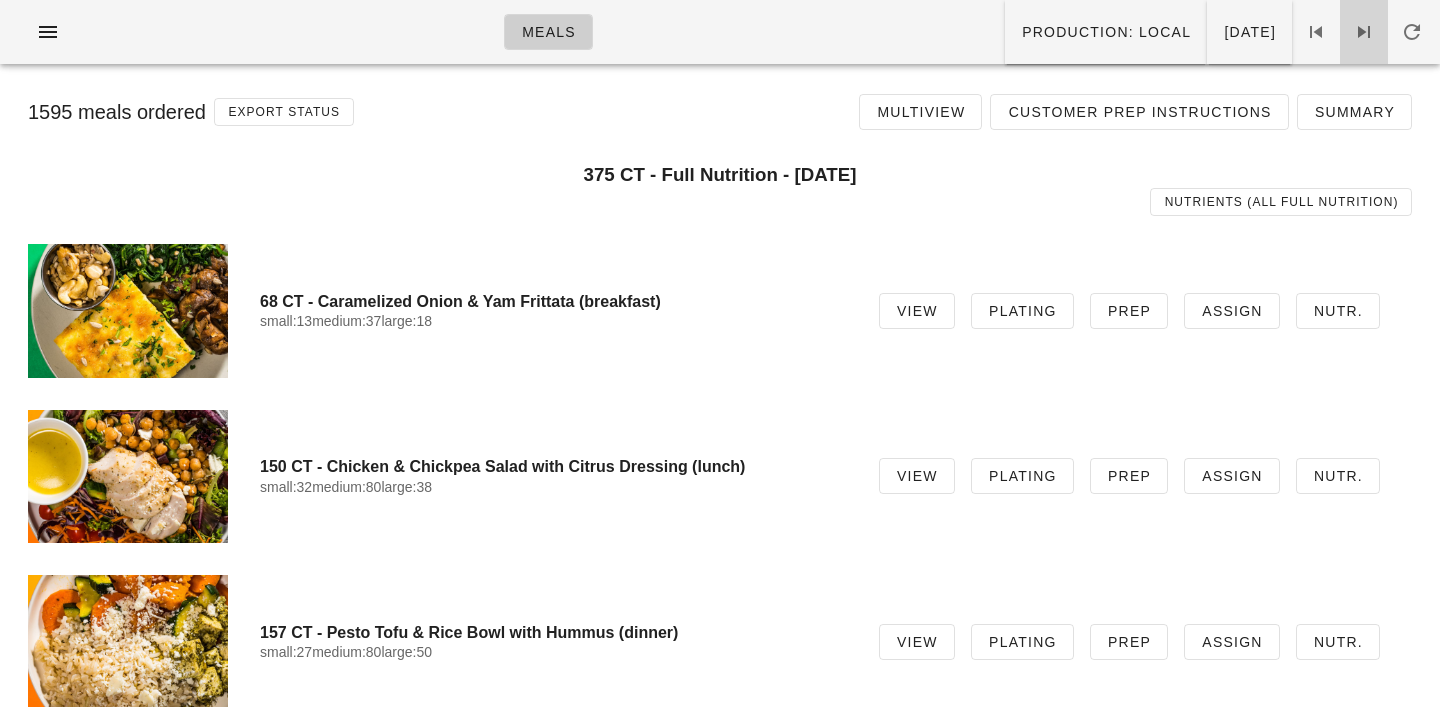 click at bounding box center [1364, 32] 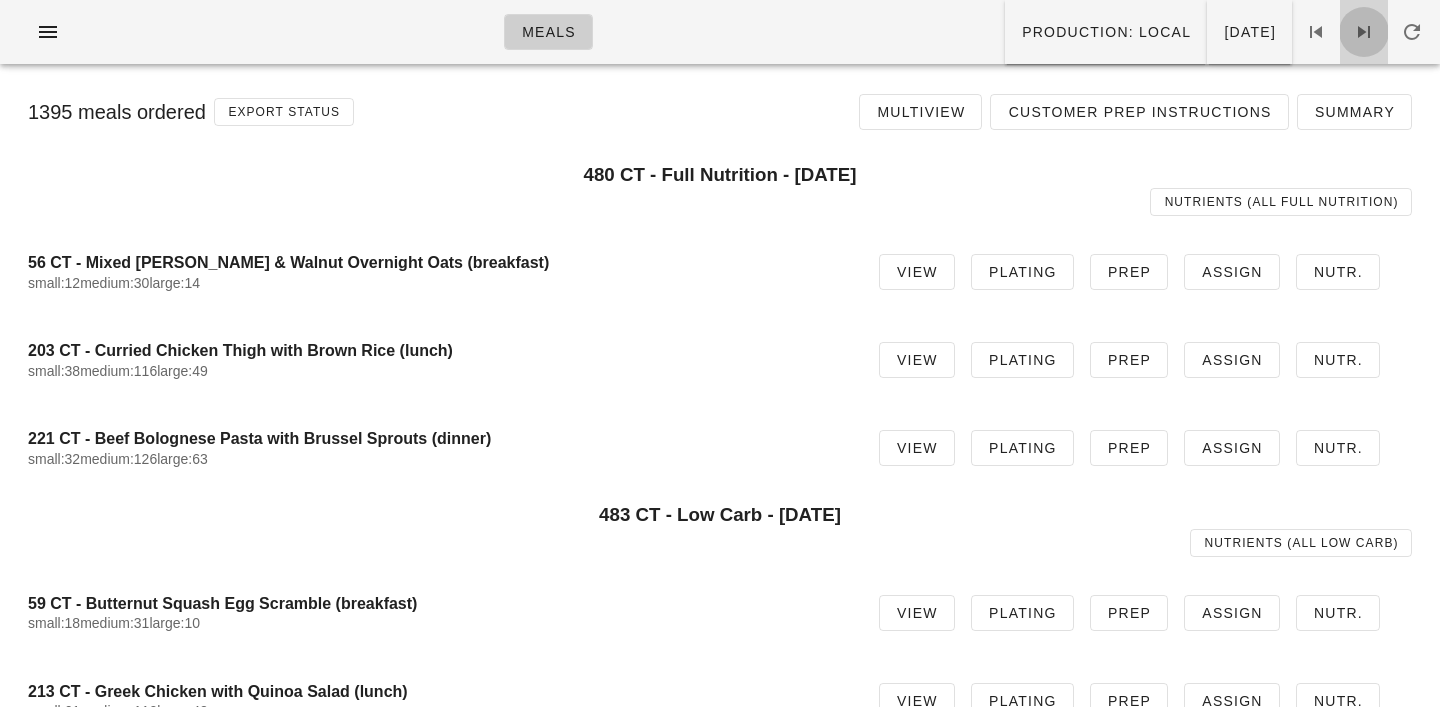 click at bounding box center (1364, 32) 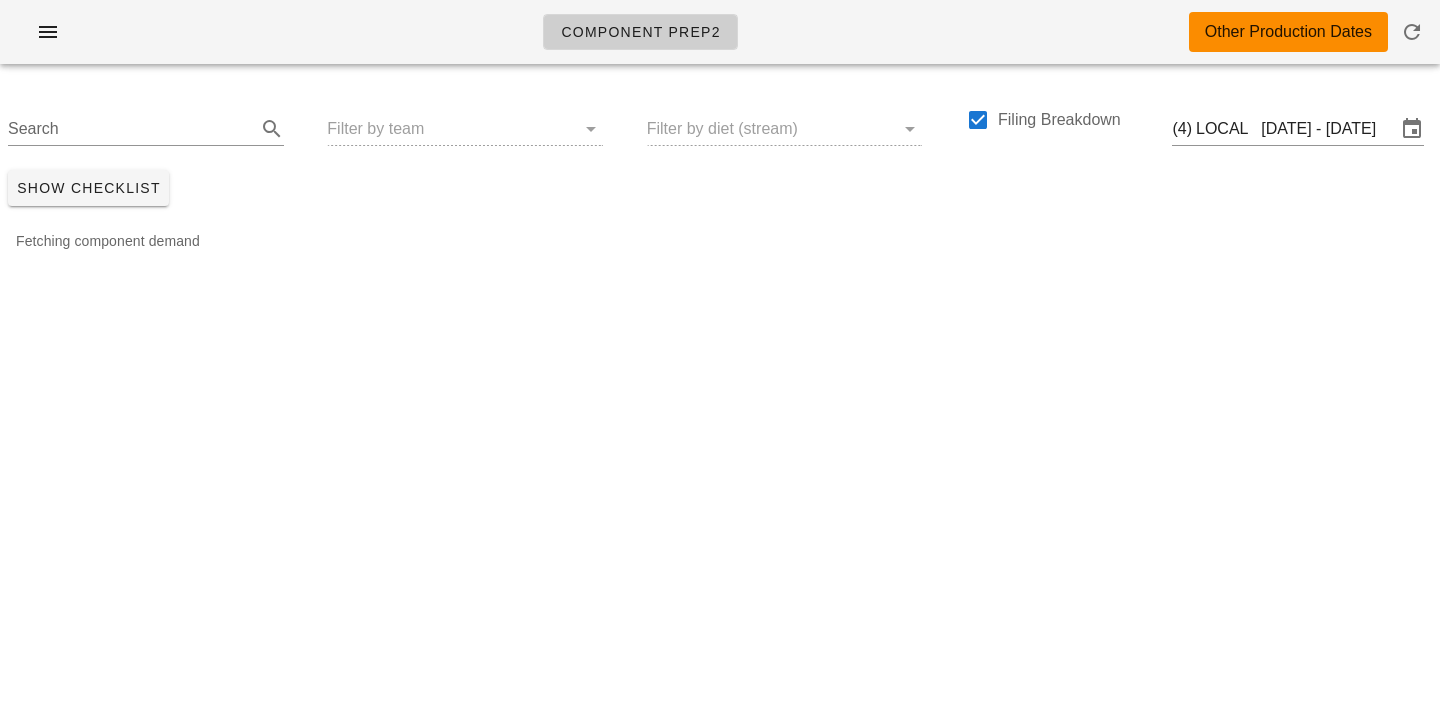 scroll, scrollTop: 0, scrollLeft: 0, axis: both 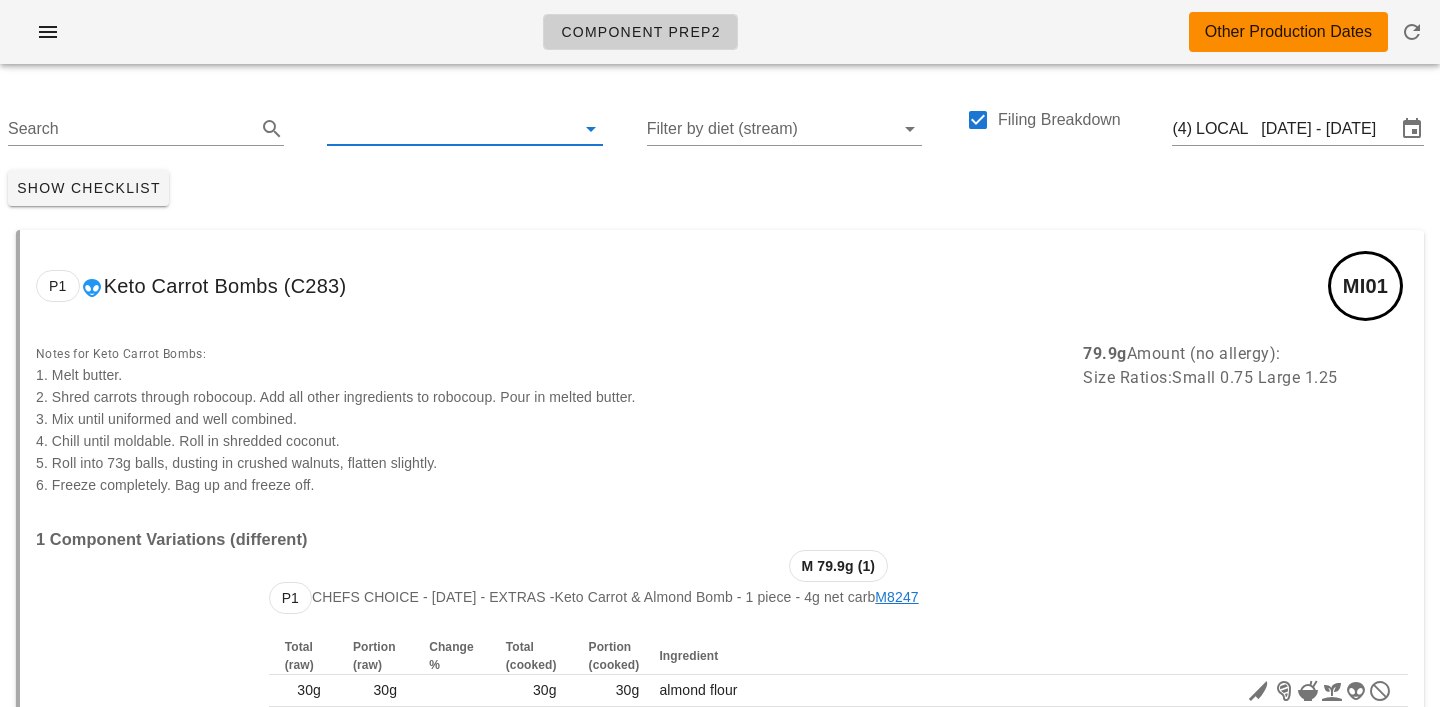 click at bounding box center (449, 129) 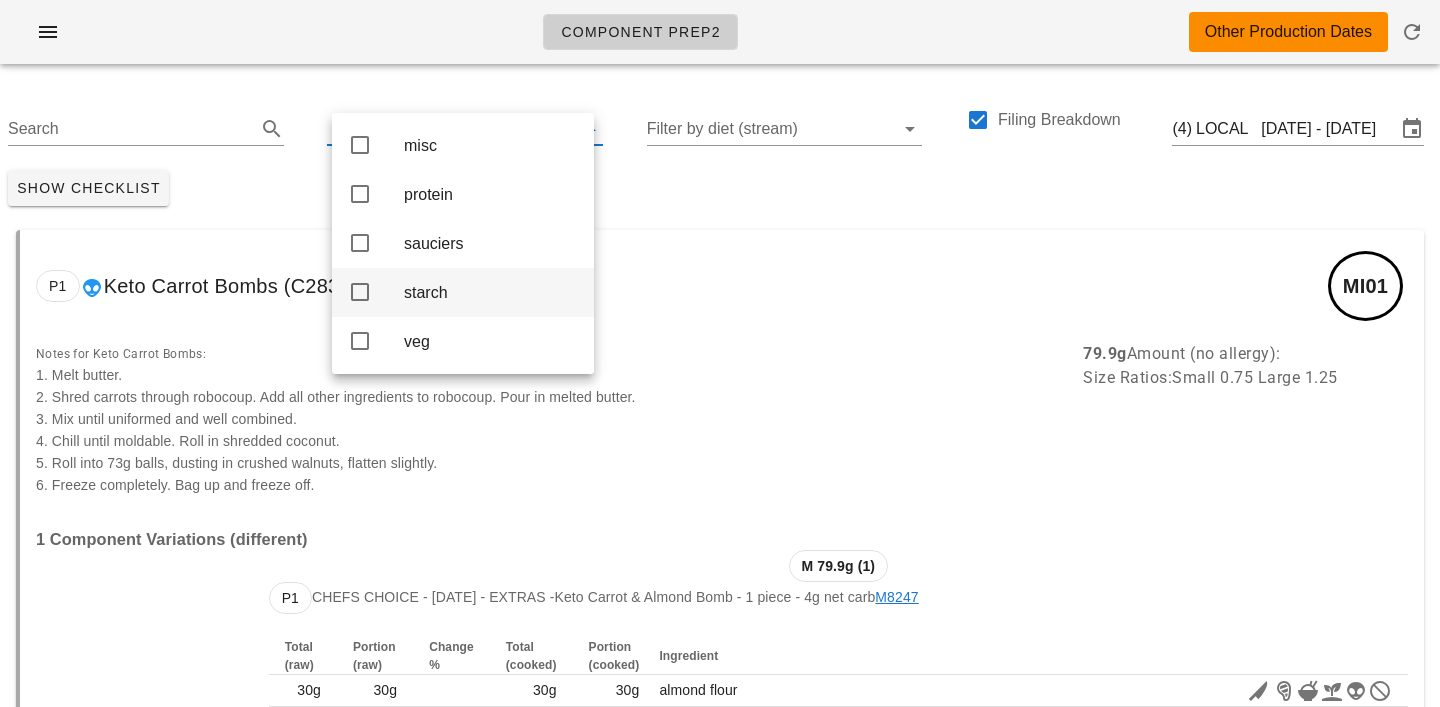 click on "starch" at bounding box center [491, 292] 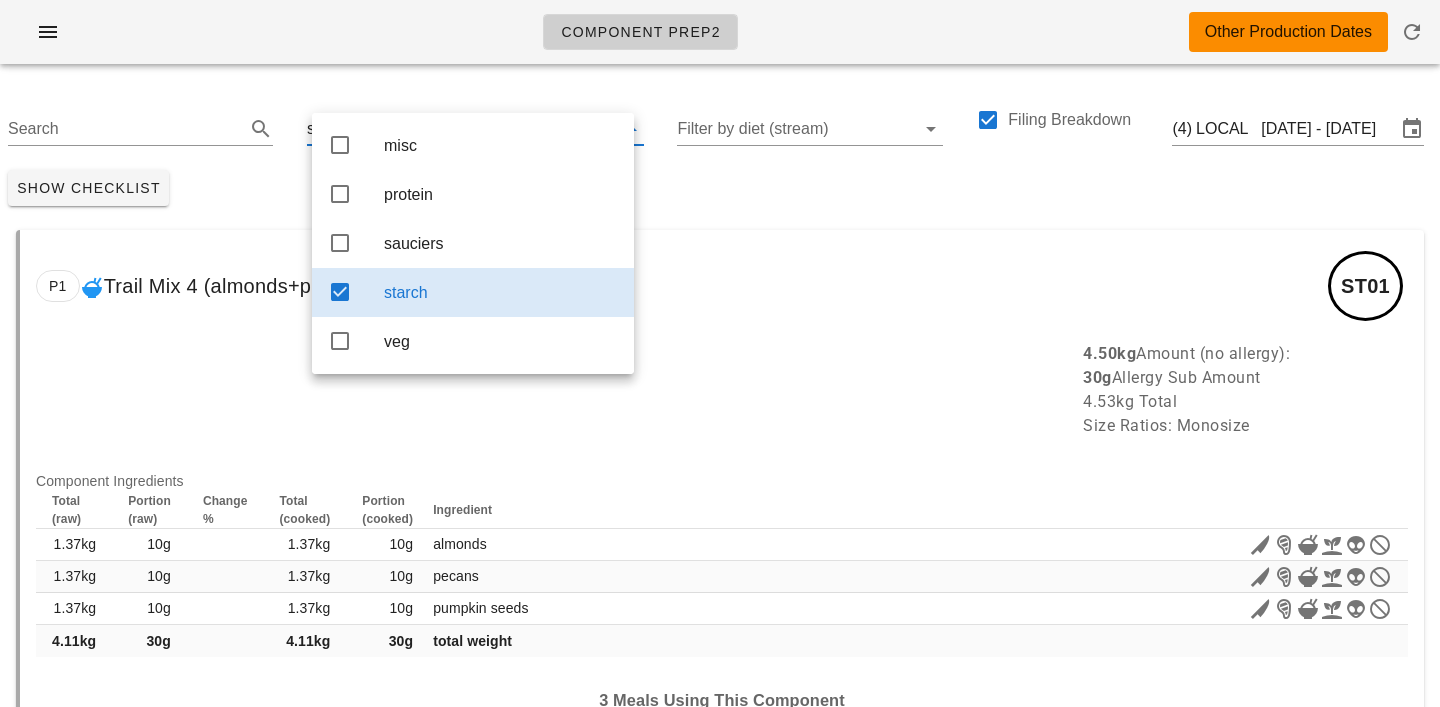 click on "Show Checklist" at bounding box center [720, 188] 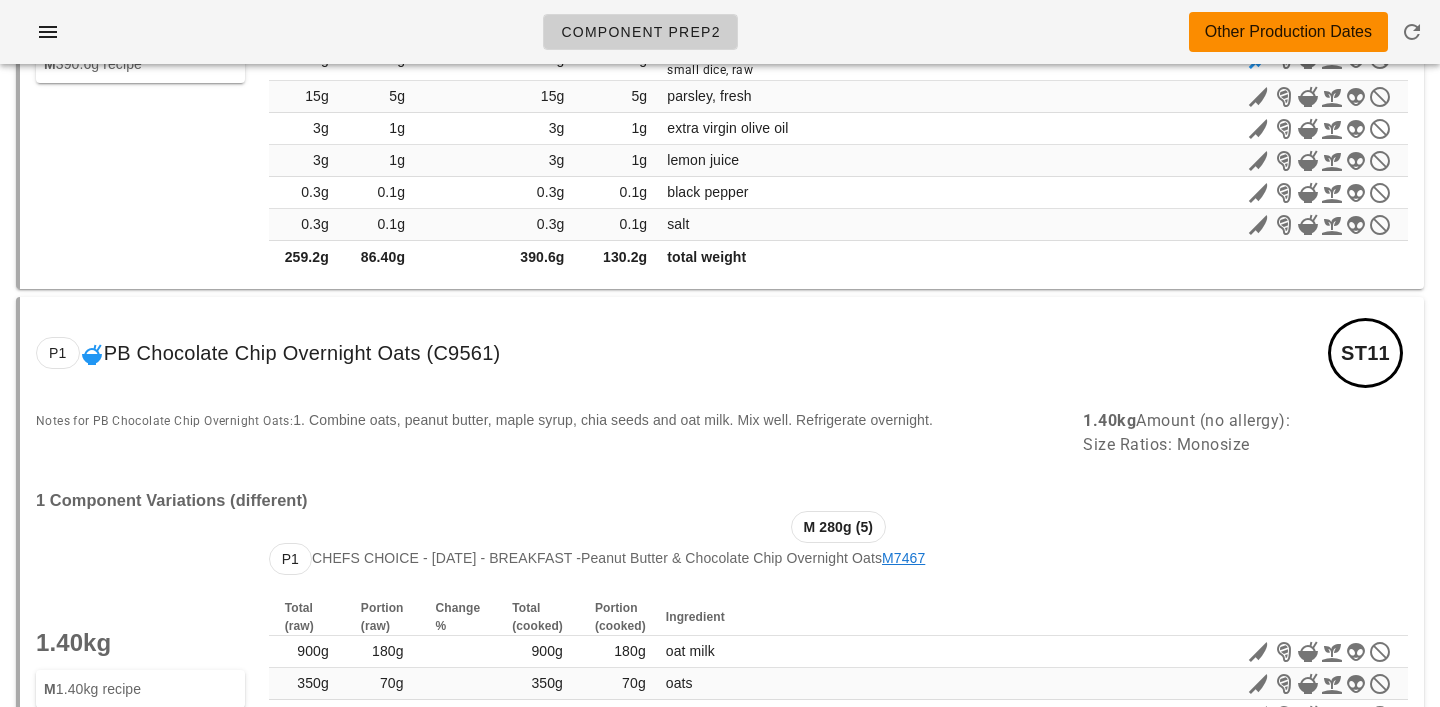 scroll, scrollTop: 8035, scrollLeft: 0, axis: vertical 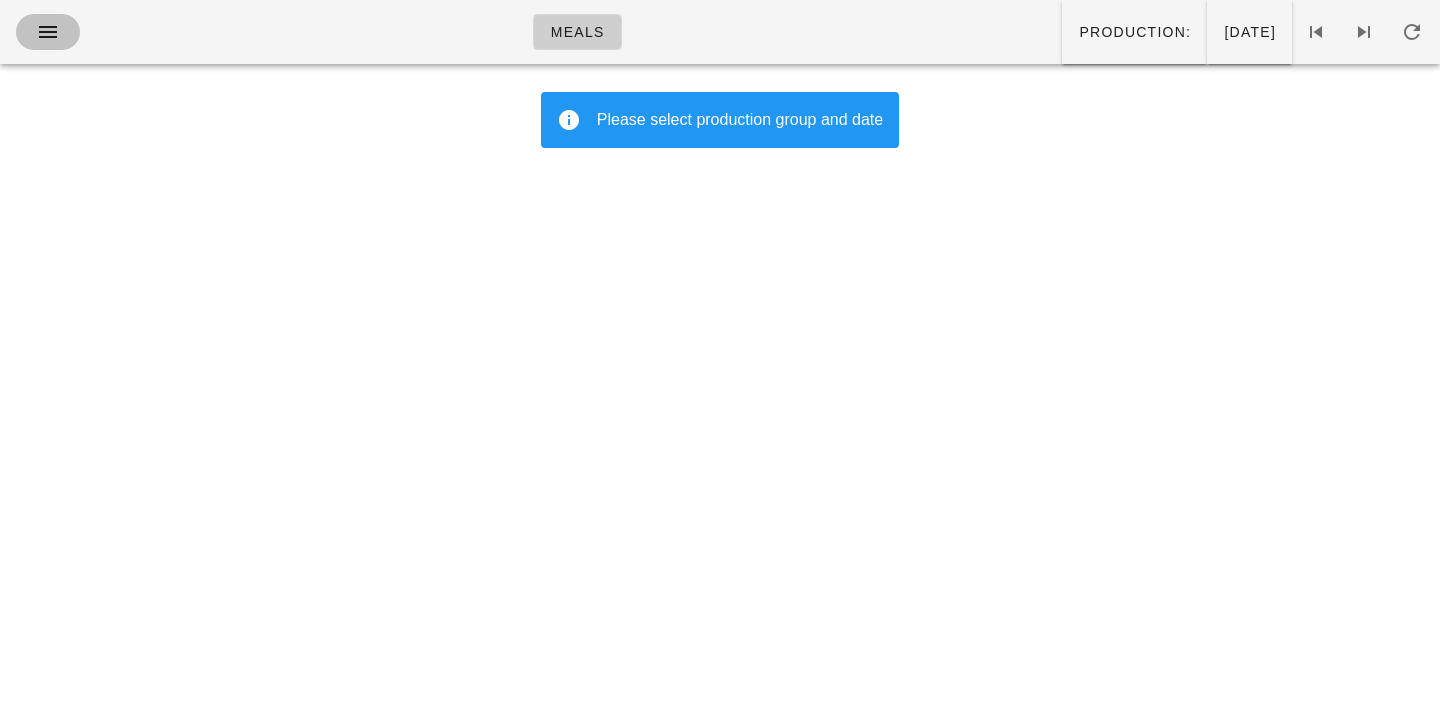 click at bounding box center (48, 32) 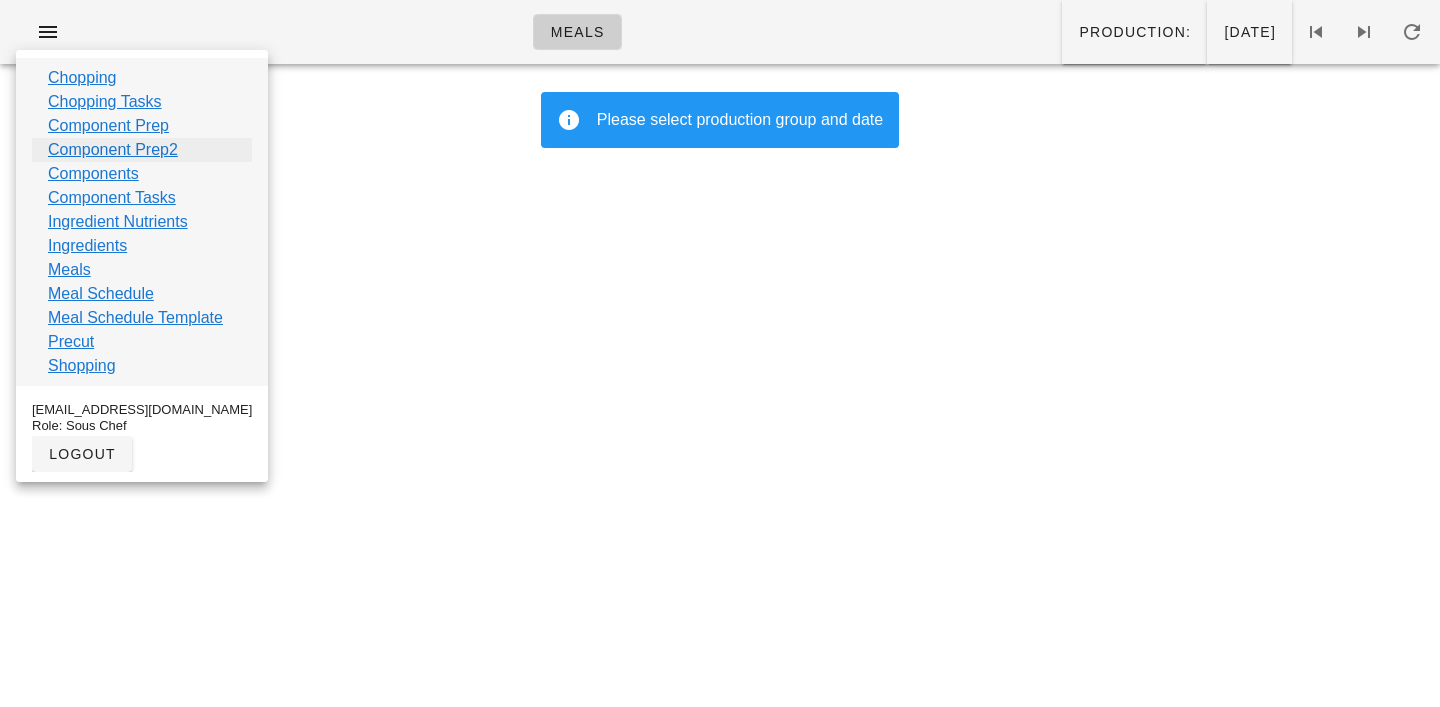click on "Component Prep2" at bounding box center [113, 150] 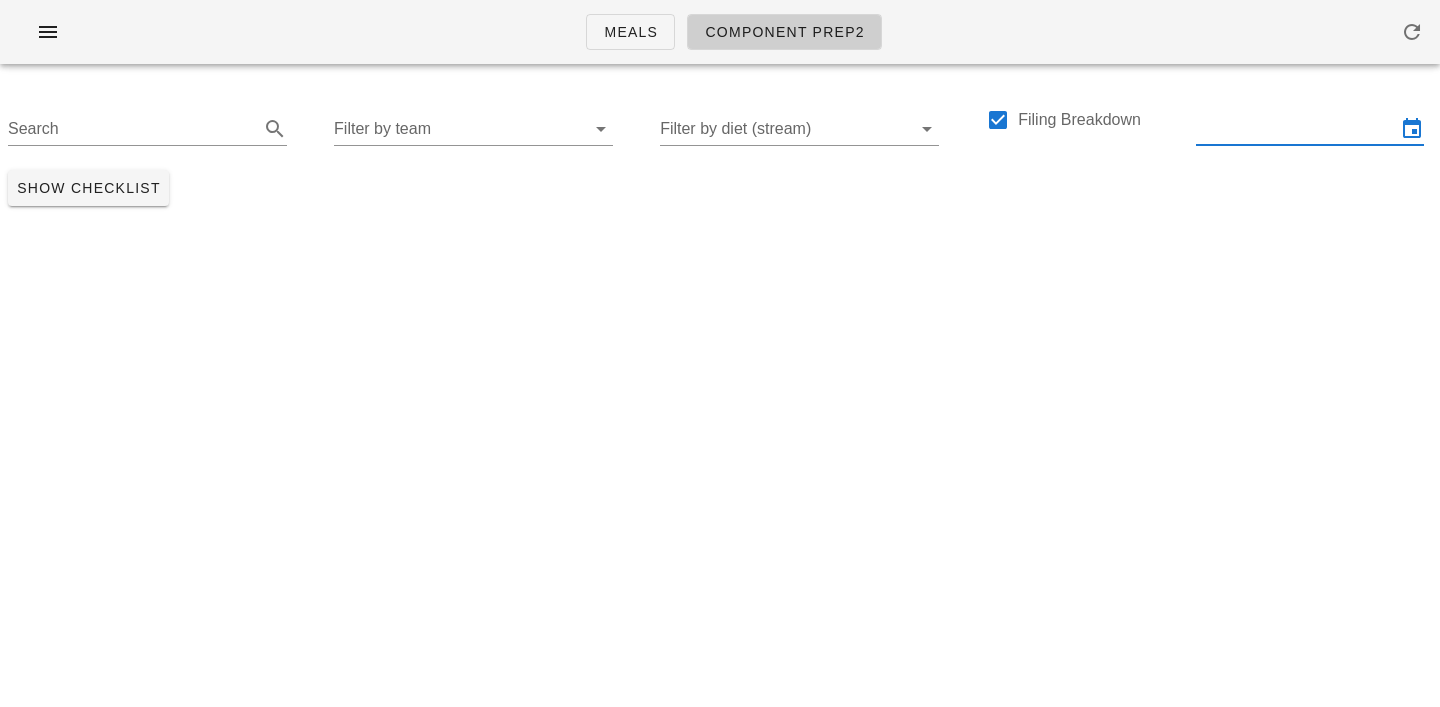 click at bounding box center (1296, 129) 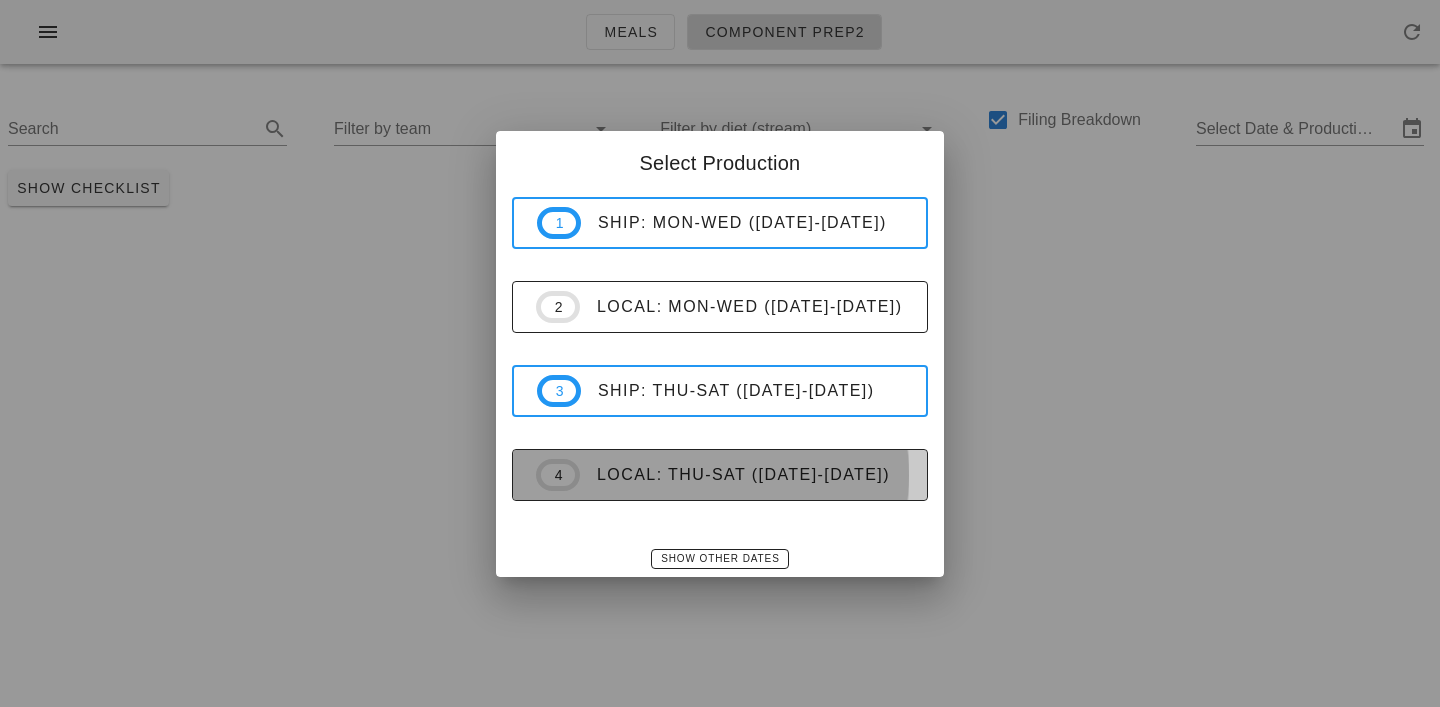 click on "local: Thu-Sat ([DATE]-[DATE])" at bounding box center [742, 475] 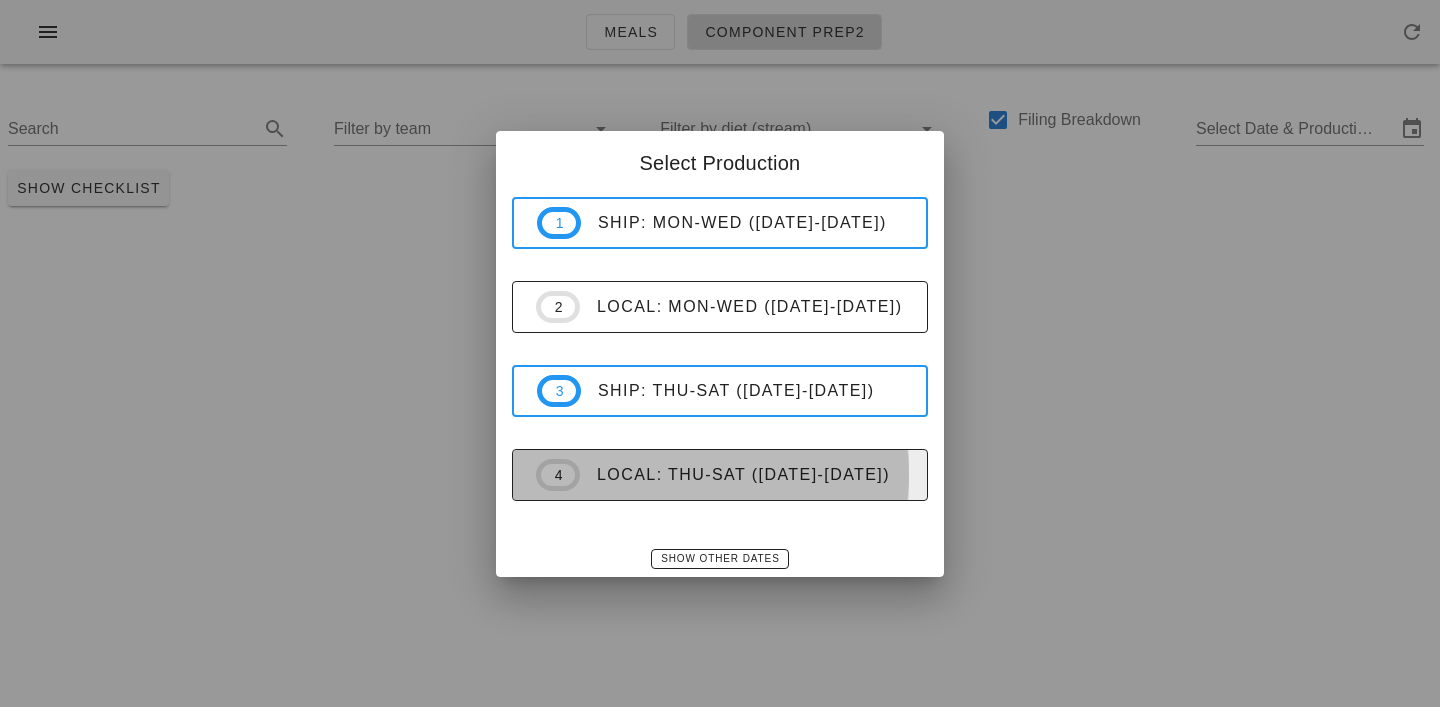 type on "LOCAL   [DATE] - [DATE]" 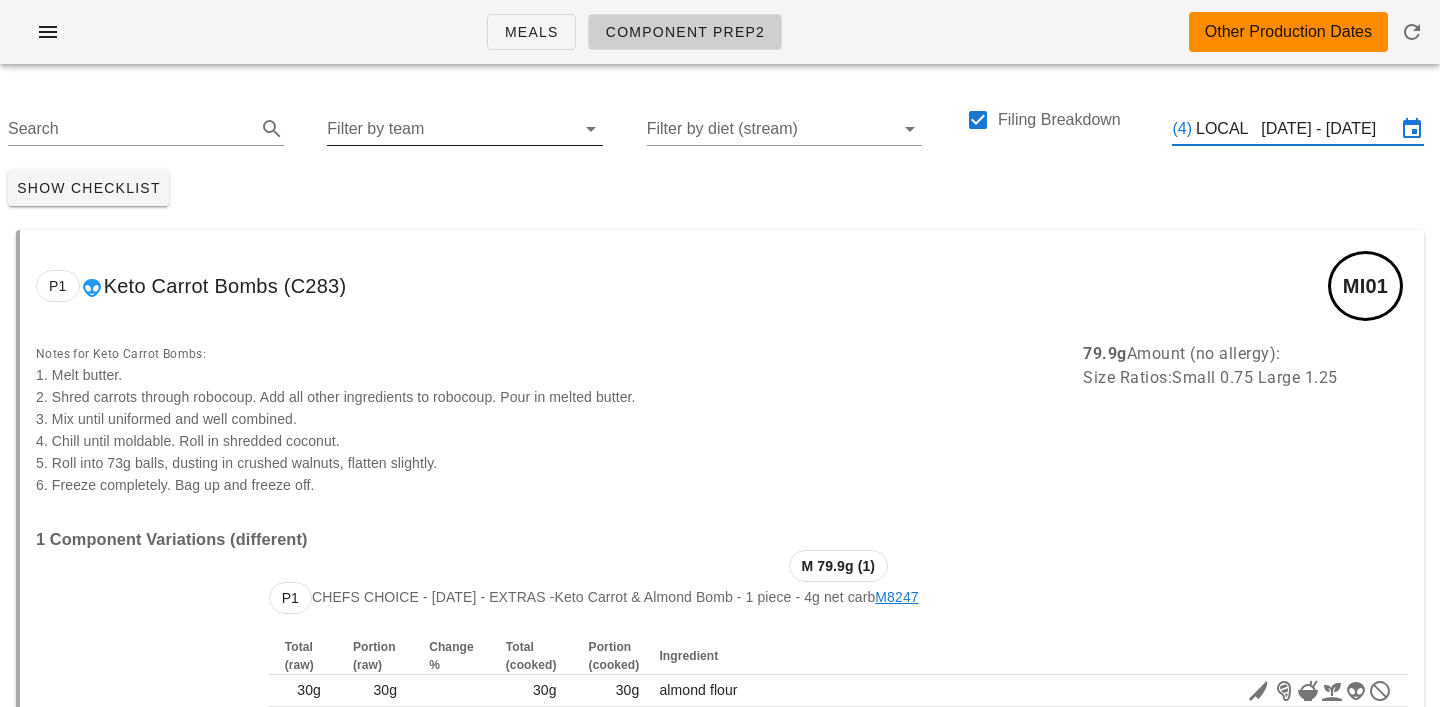 click on "Filter by team" at bounding box center [449, 129] 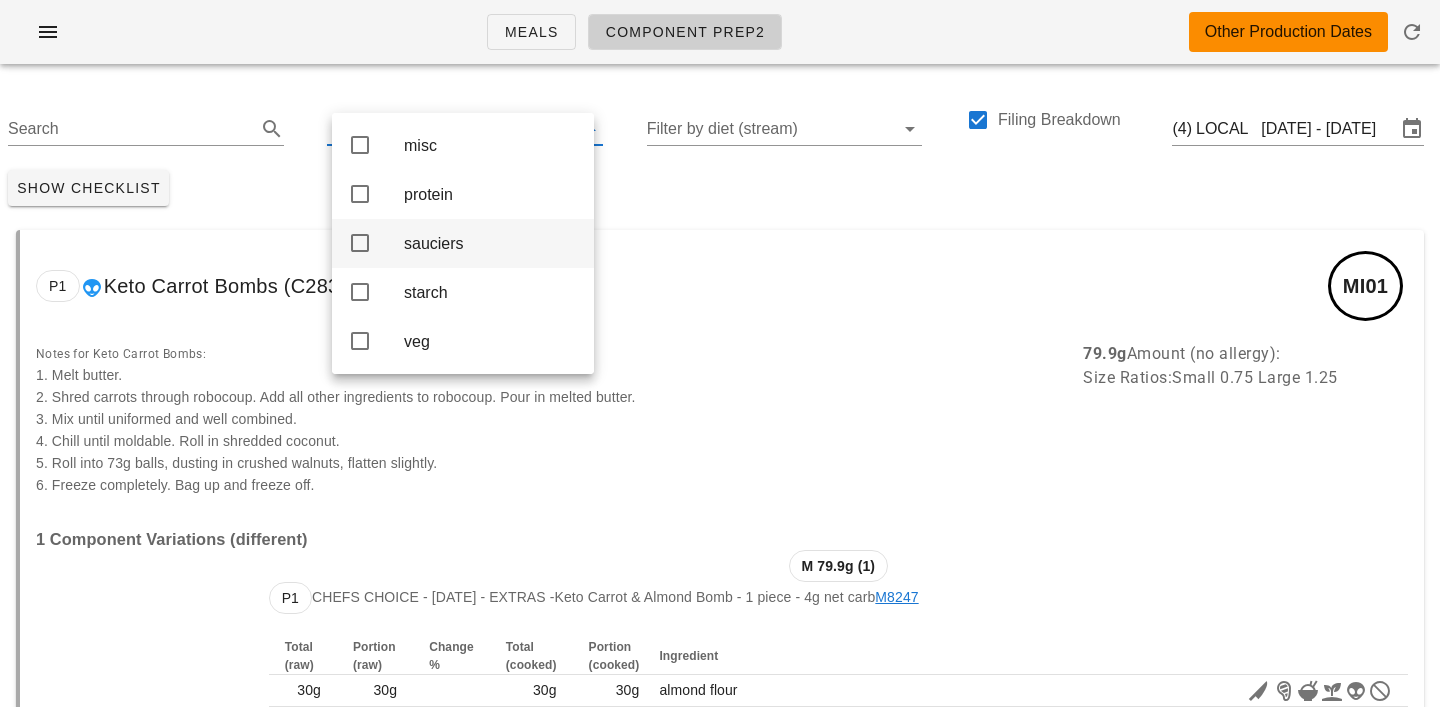 click on "sauciers" at bounding box center (491, 243) 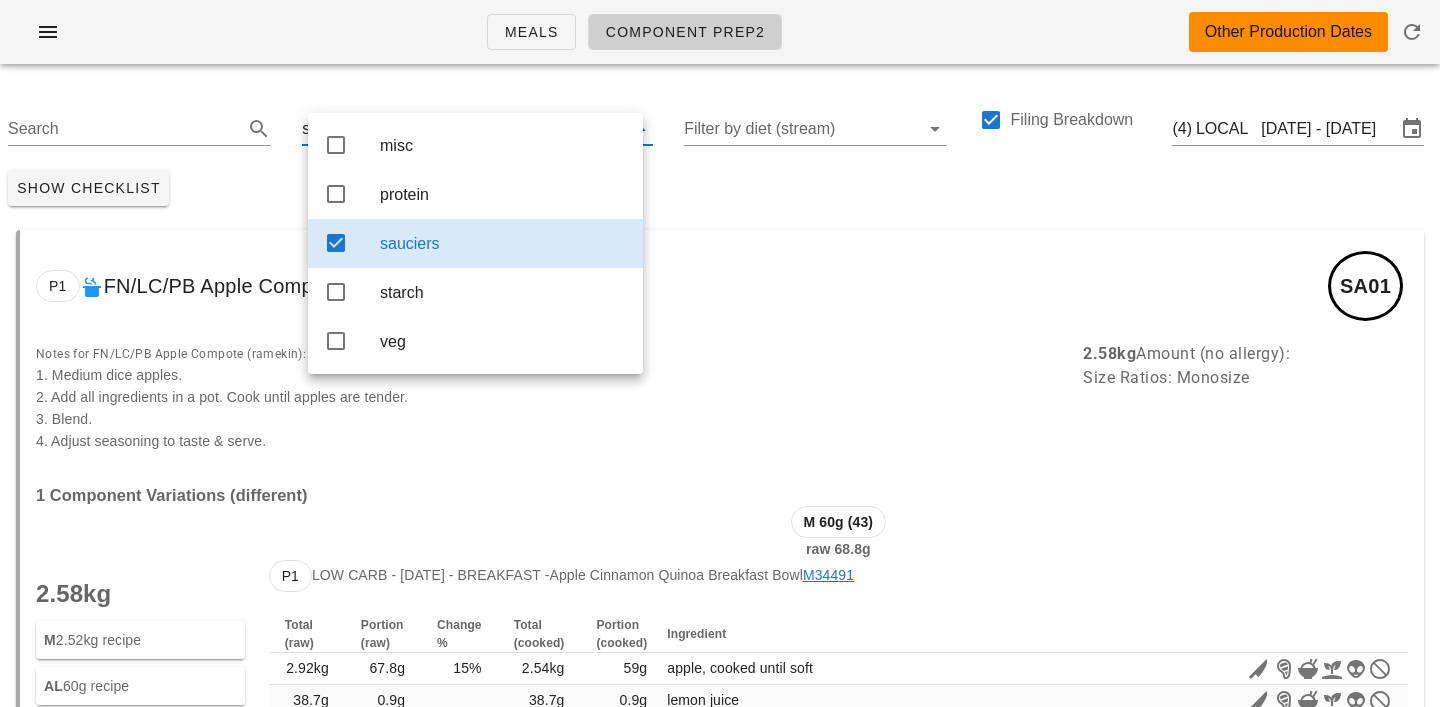 click on "Show Checklist" at bounding box center (720, 188) 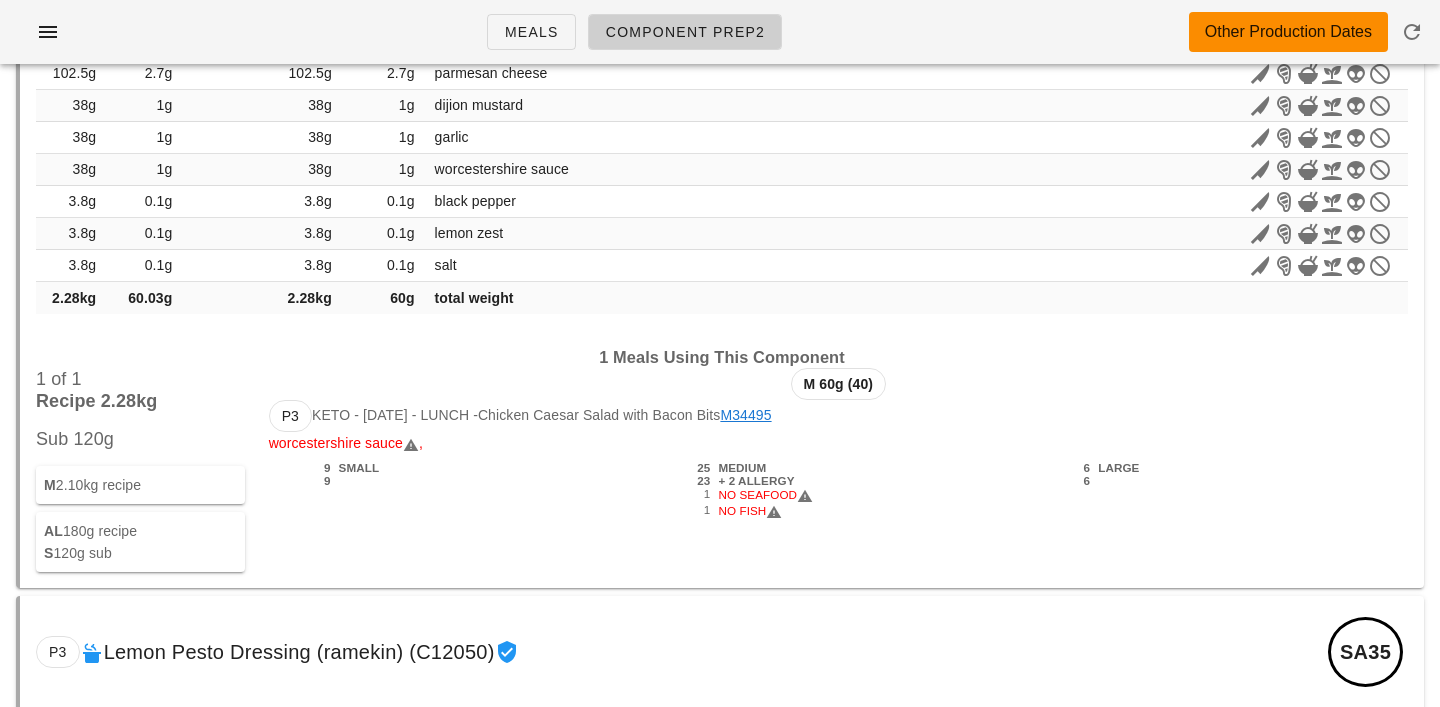 scroll, scrollTop: 26277, scrollLeft: 0, axis: vertical 